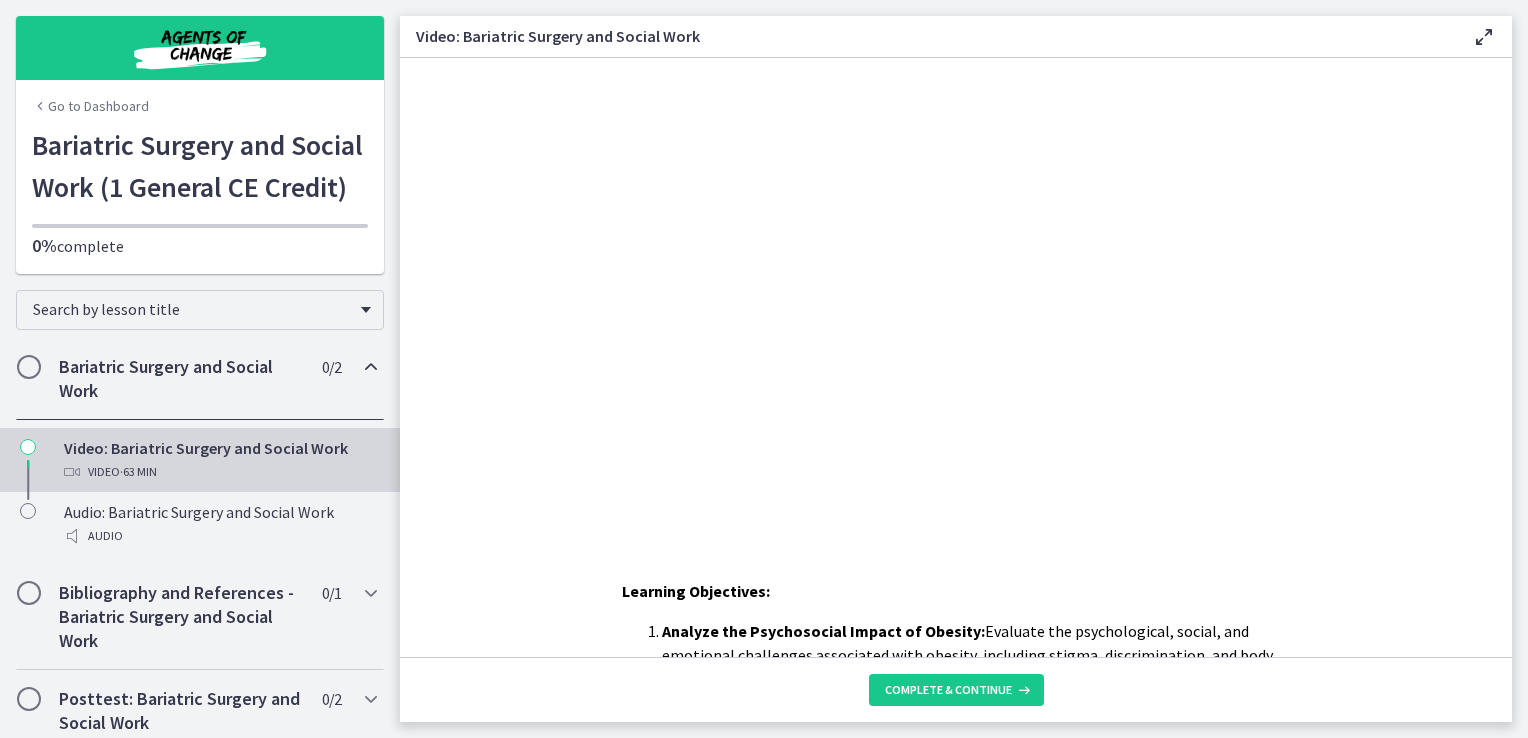 scroll, scrollTop: 0, scrollLeft: 0, axis: both 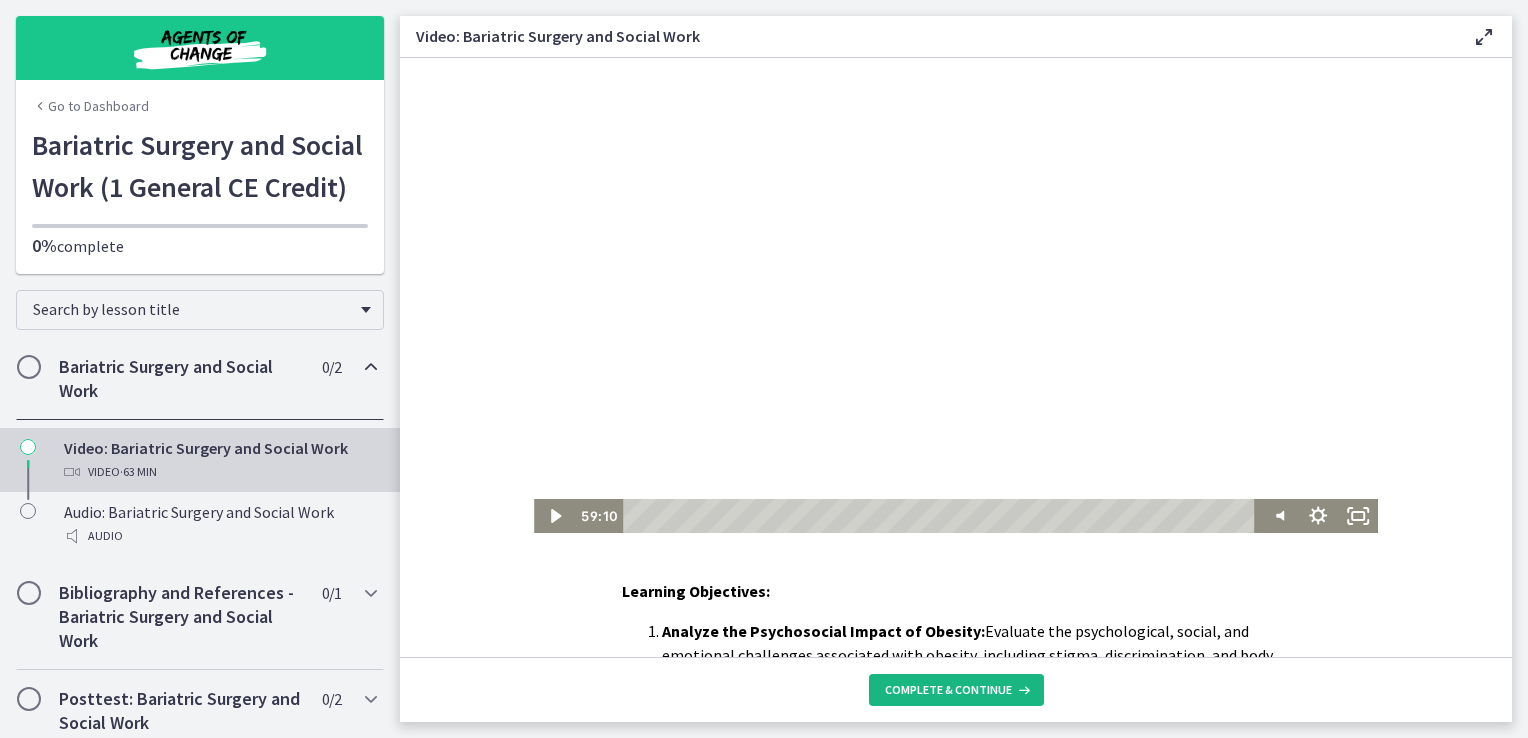 click on "Complete & continue" at bounding box center [956, 690] 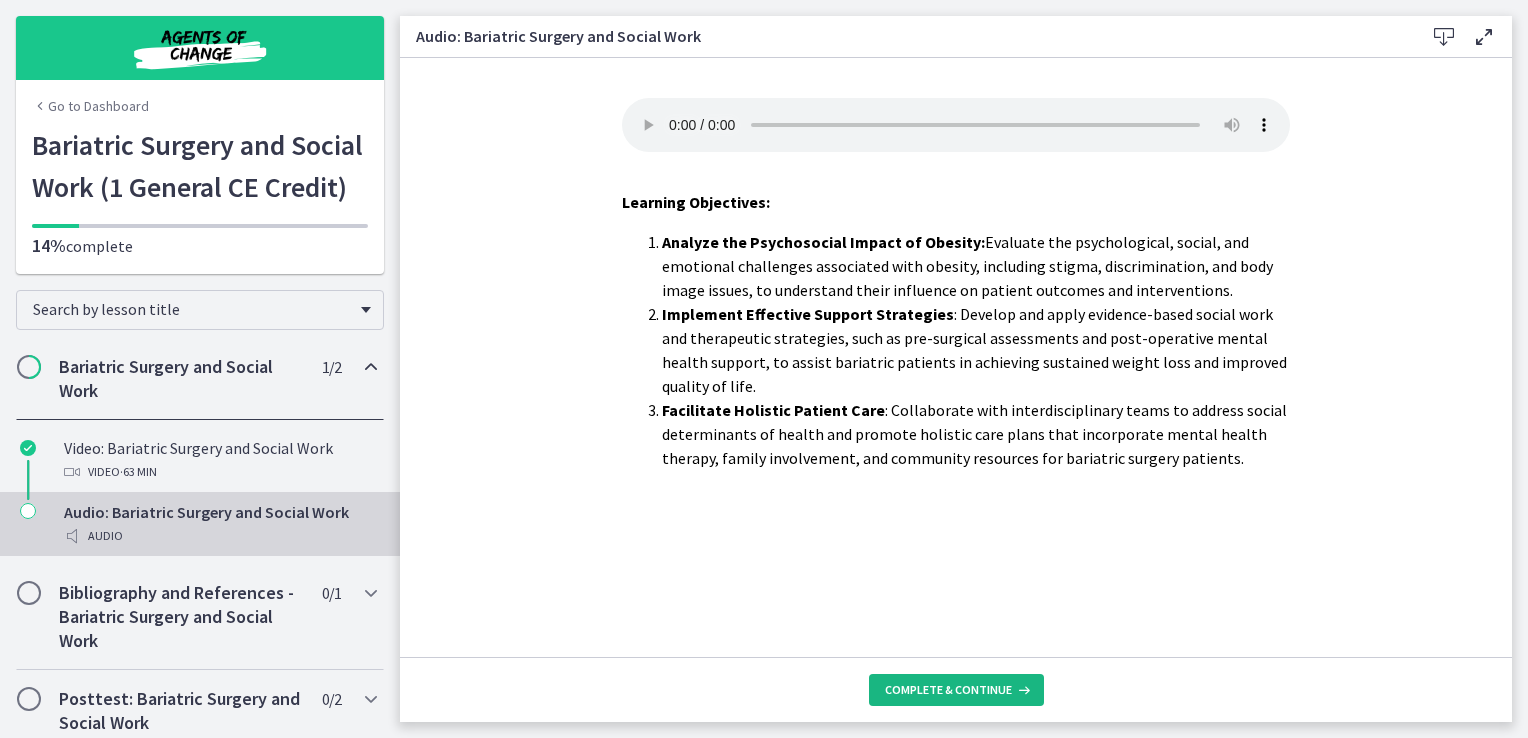click on "Complete & continue" at bounding box center [956, 690] 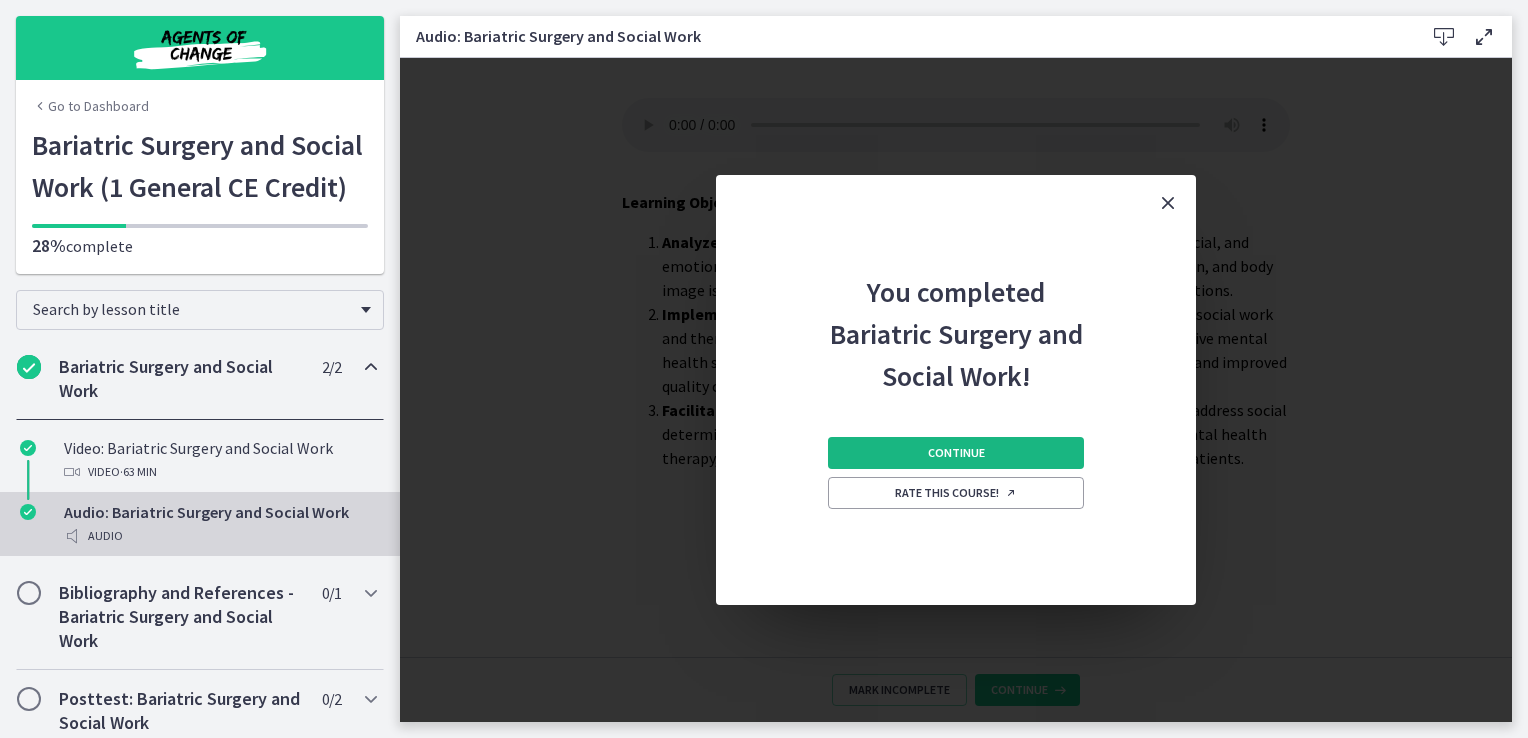 click on "Continue" at bounding box center (956, 453) 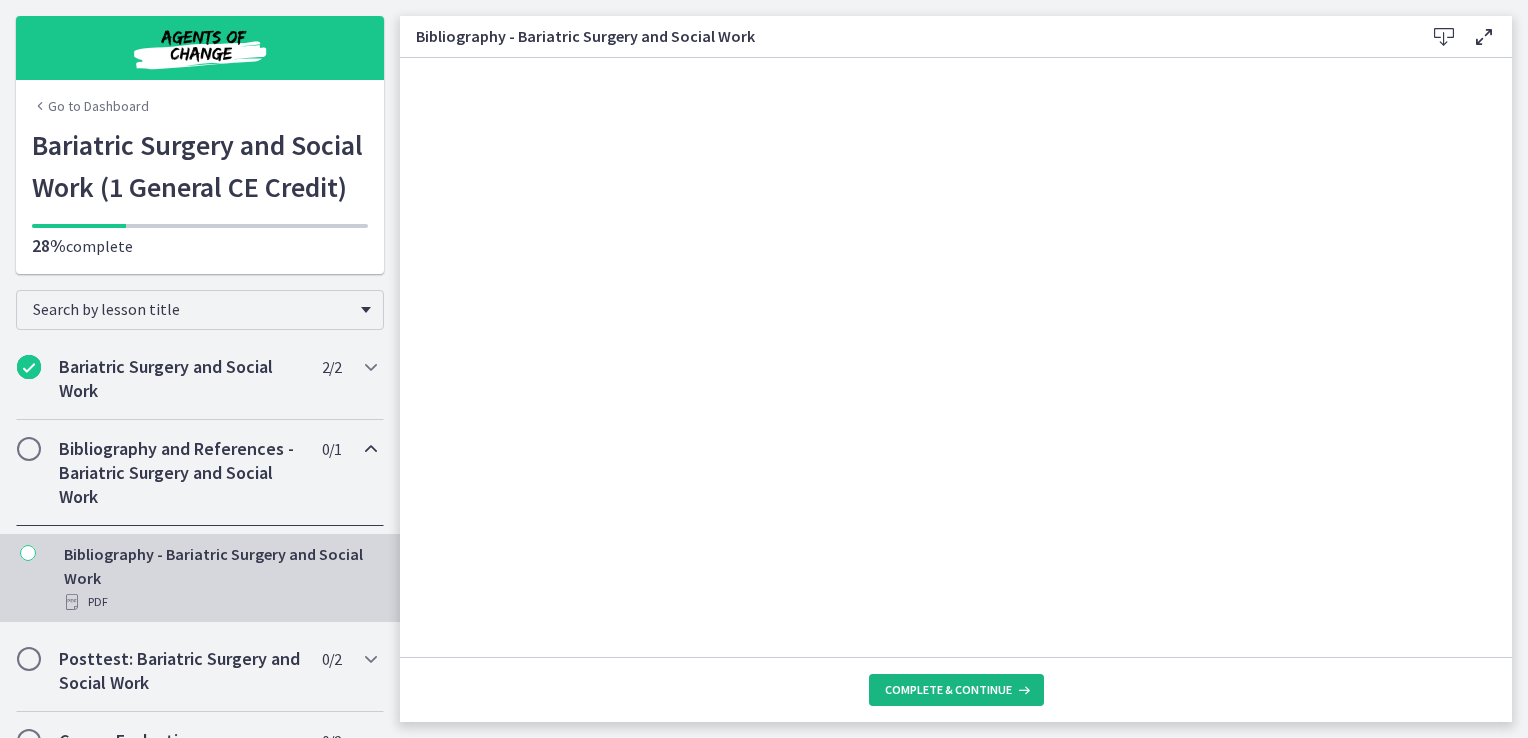 click on "Complete & continue" at bounding box center (948, 690) 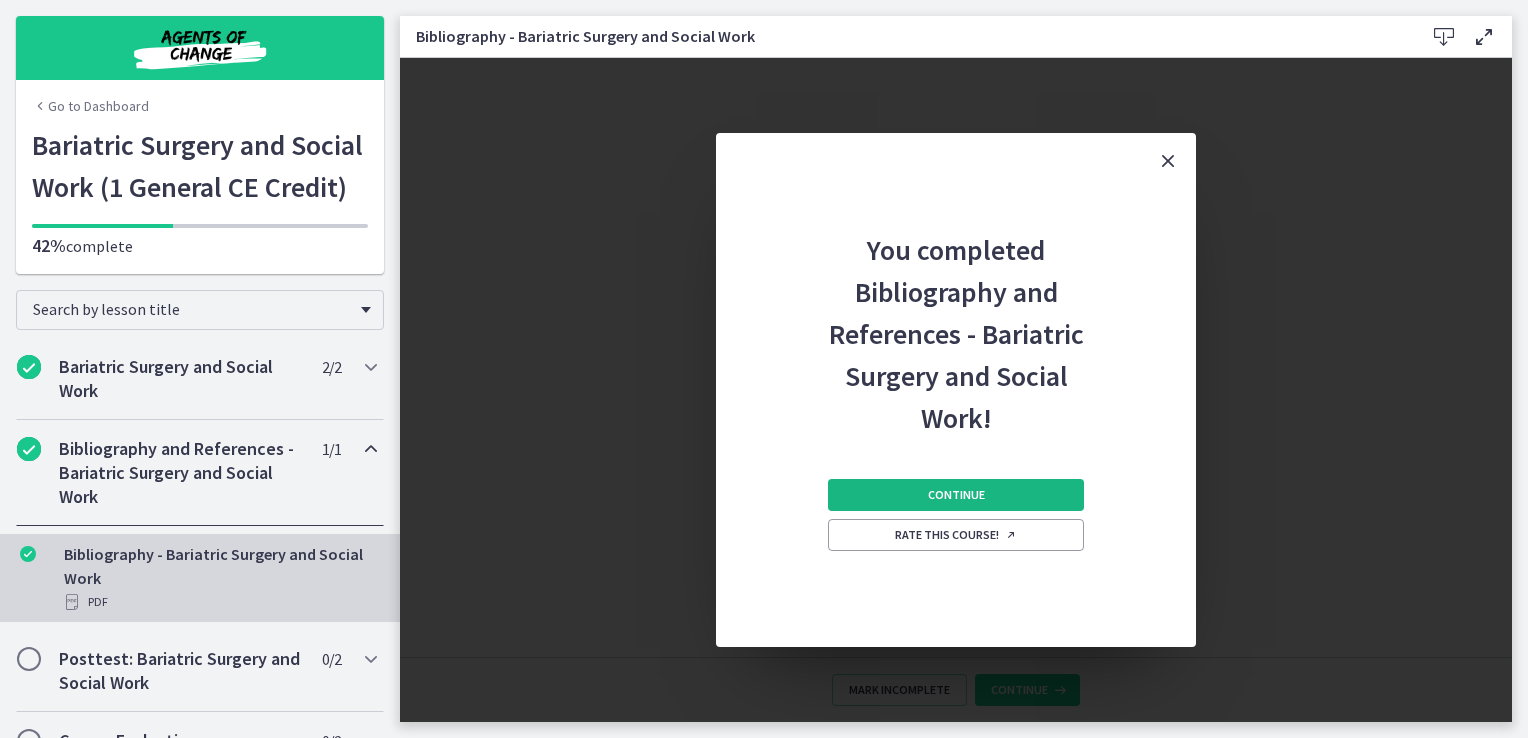 click on "Continue" at bounding box center (956, 495) 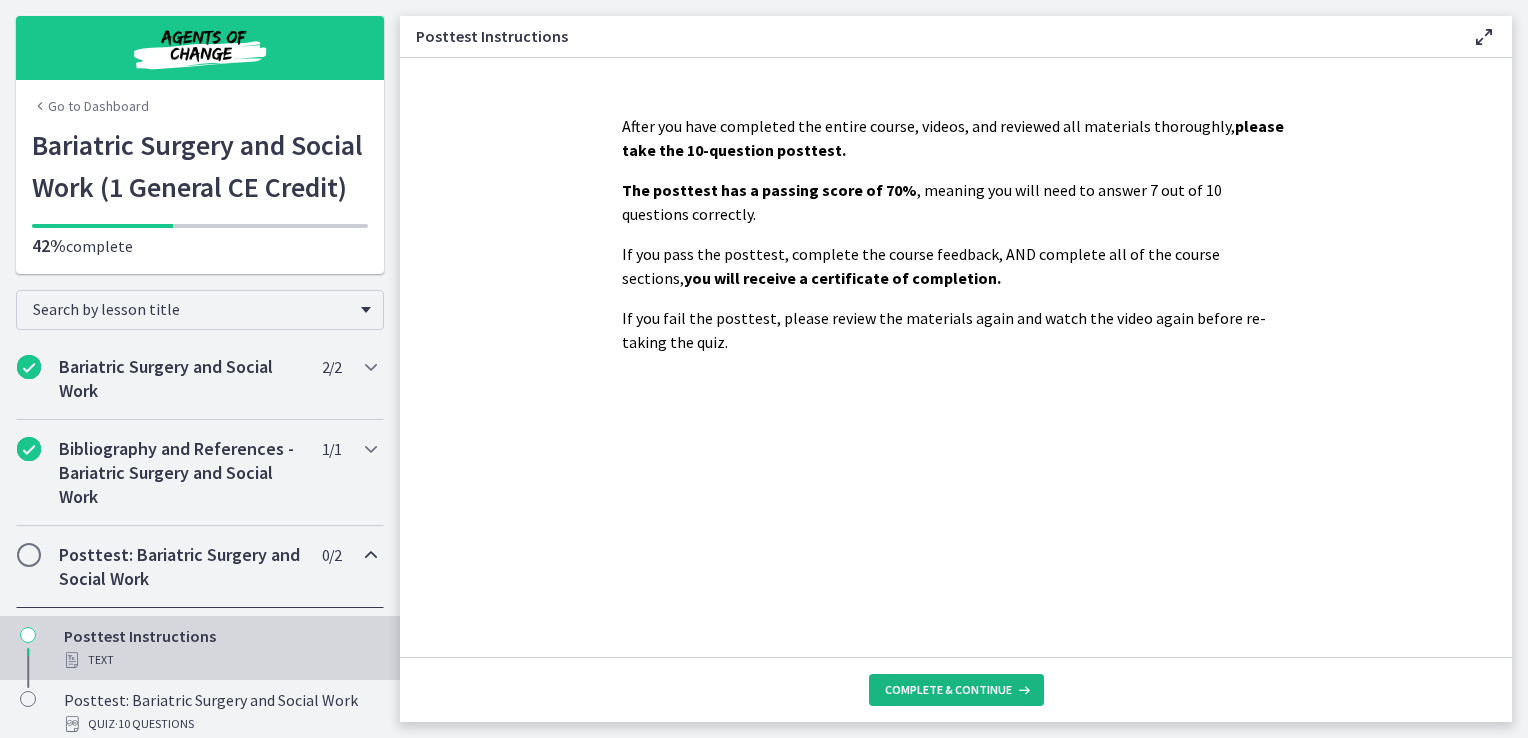 click on "Complete & continue" at bounding box center [948, 690] 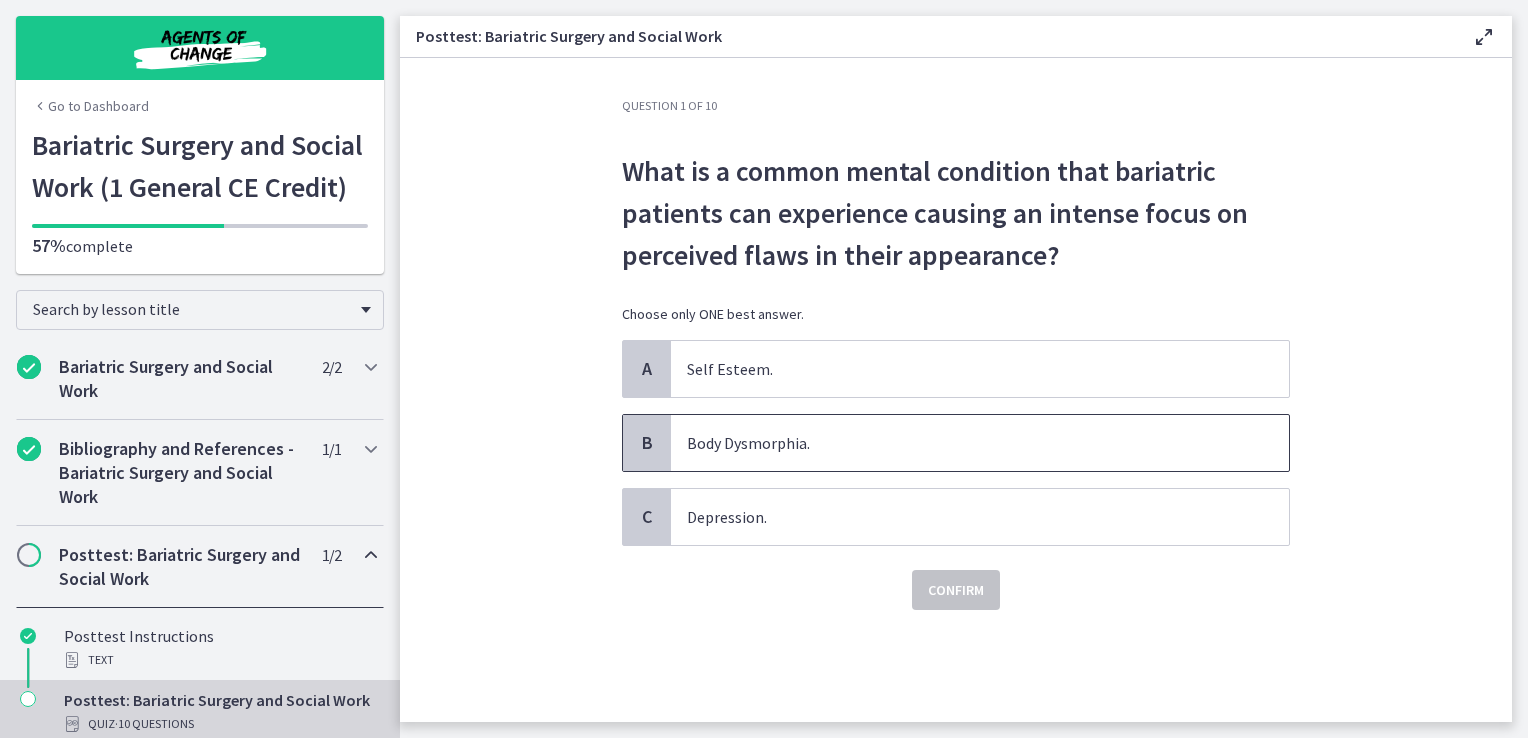 click on "Body Dysmorphia." at bounding box center [980, 443] 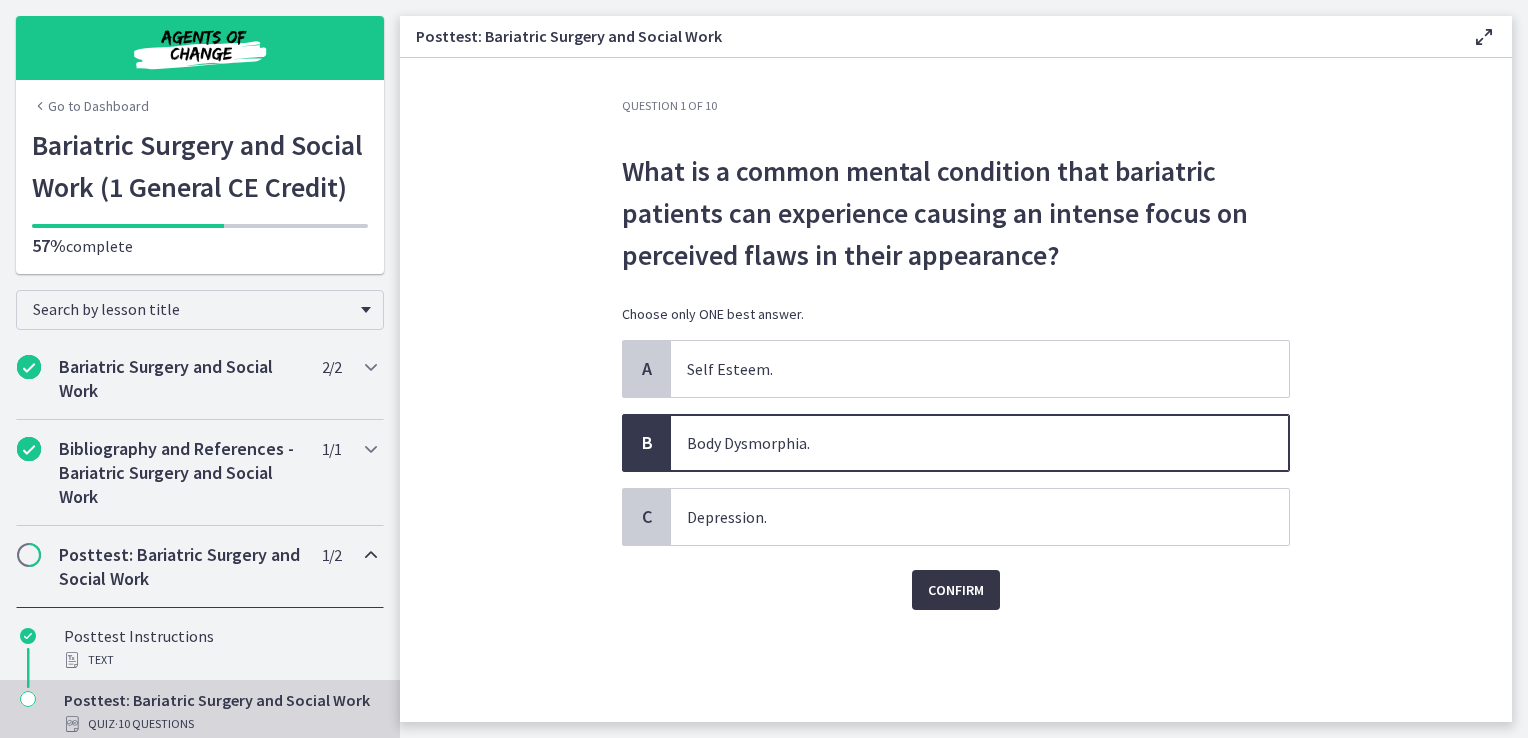 click on "Confirm" at bounding box center [956, 590] 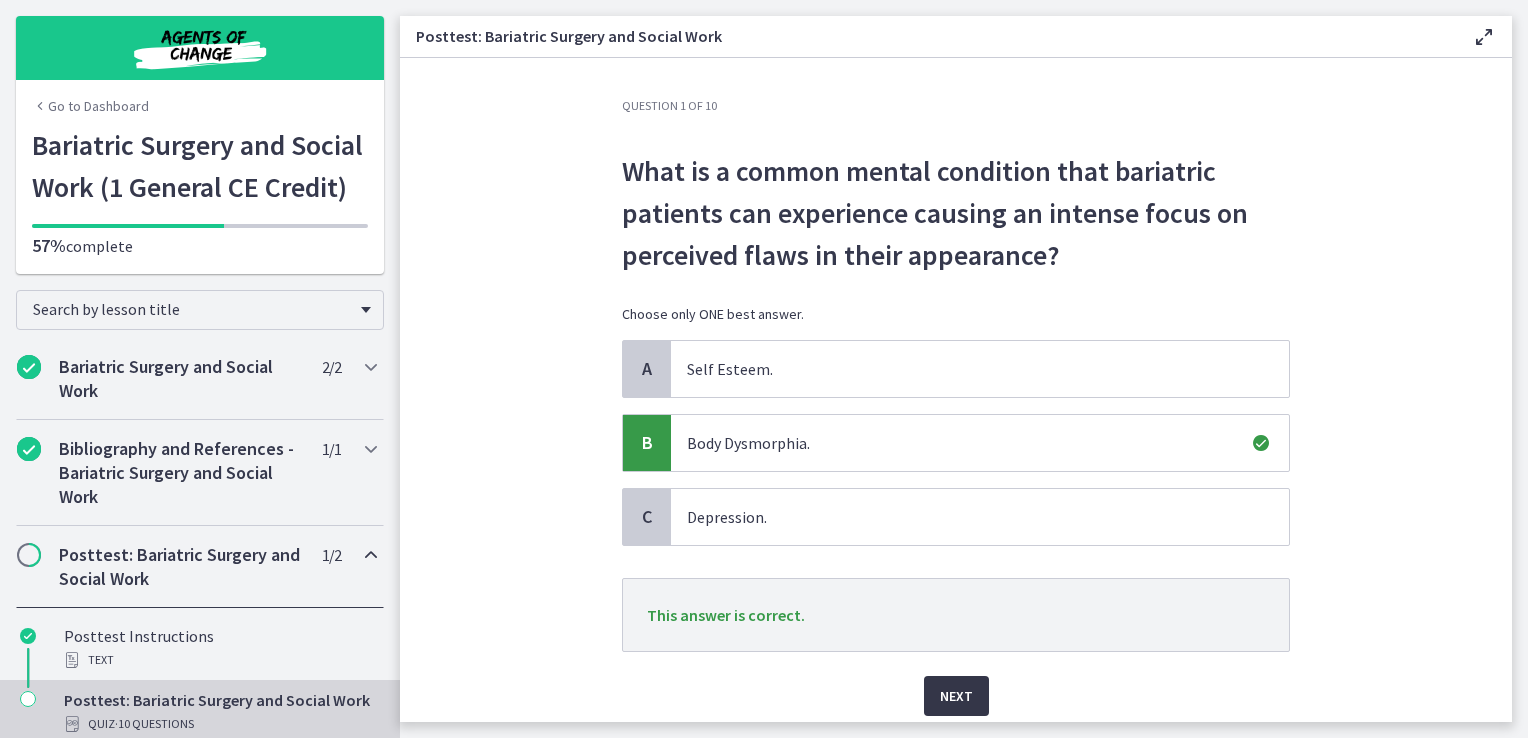 click on "Next" at bounding box center [956, 696] 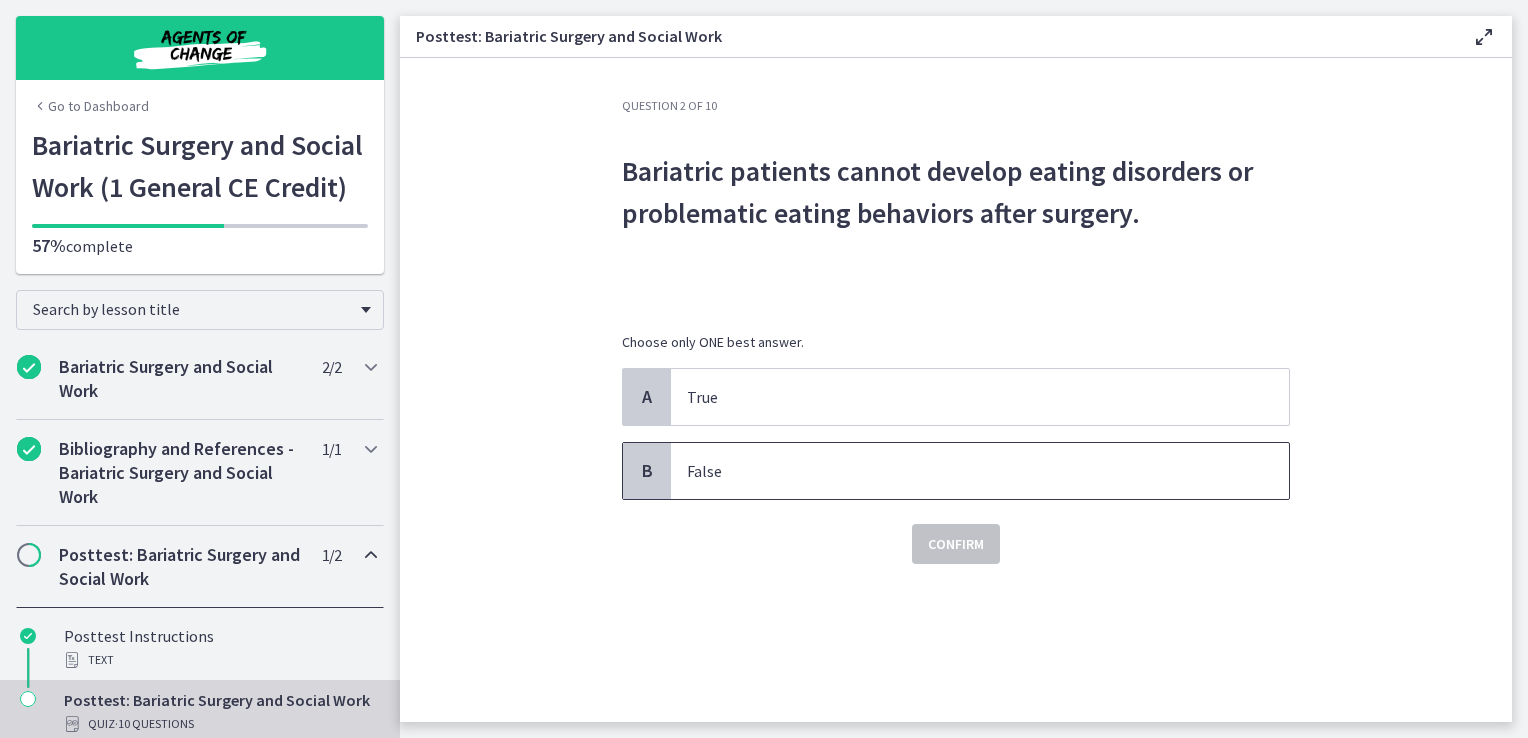 click on "False" at bounding box center (960, 471) 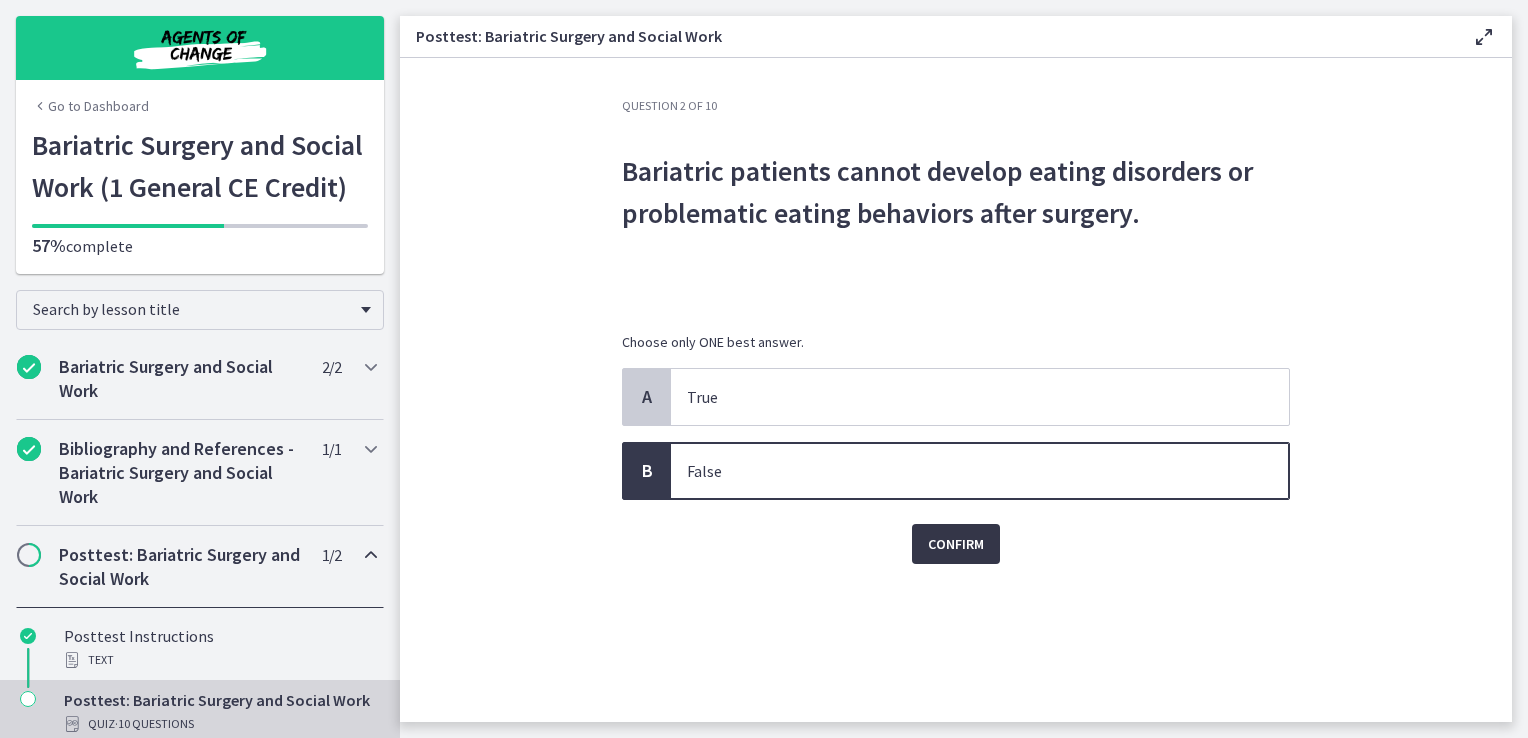 click on "Confirm" at bounding box center [956, 544] 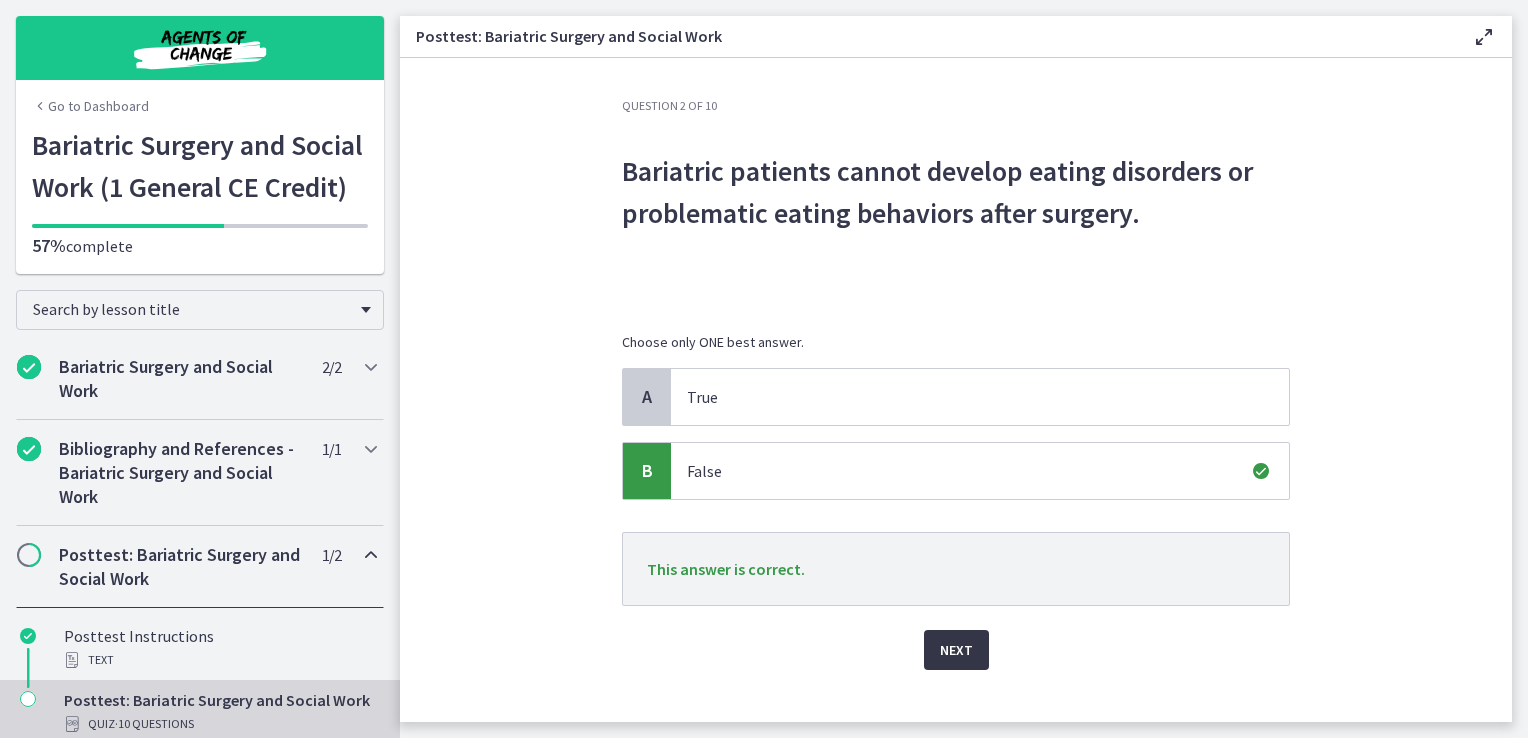 click on "Next" at bounding box center (956, 650) 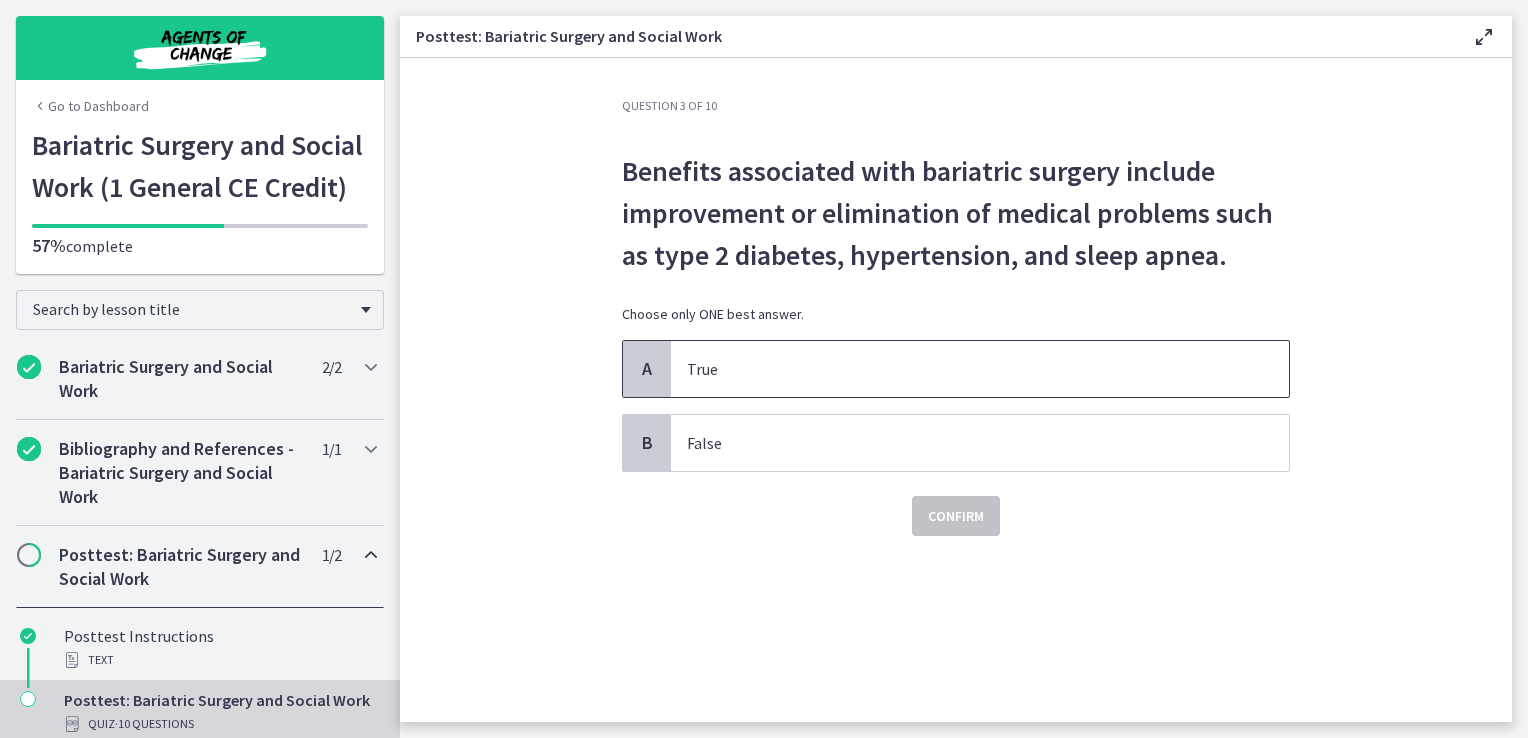 click on "True" at bounding box center (960, 369) 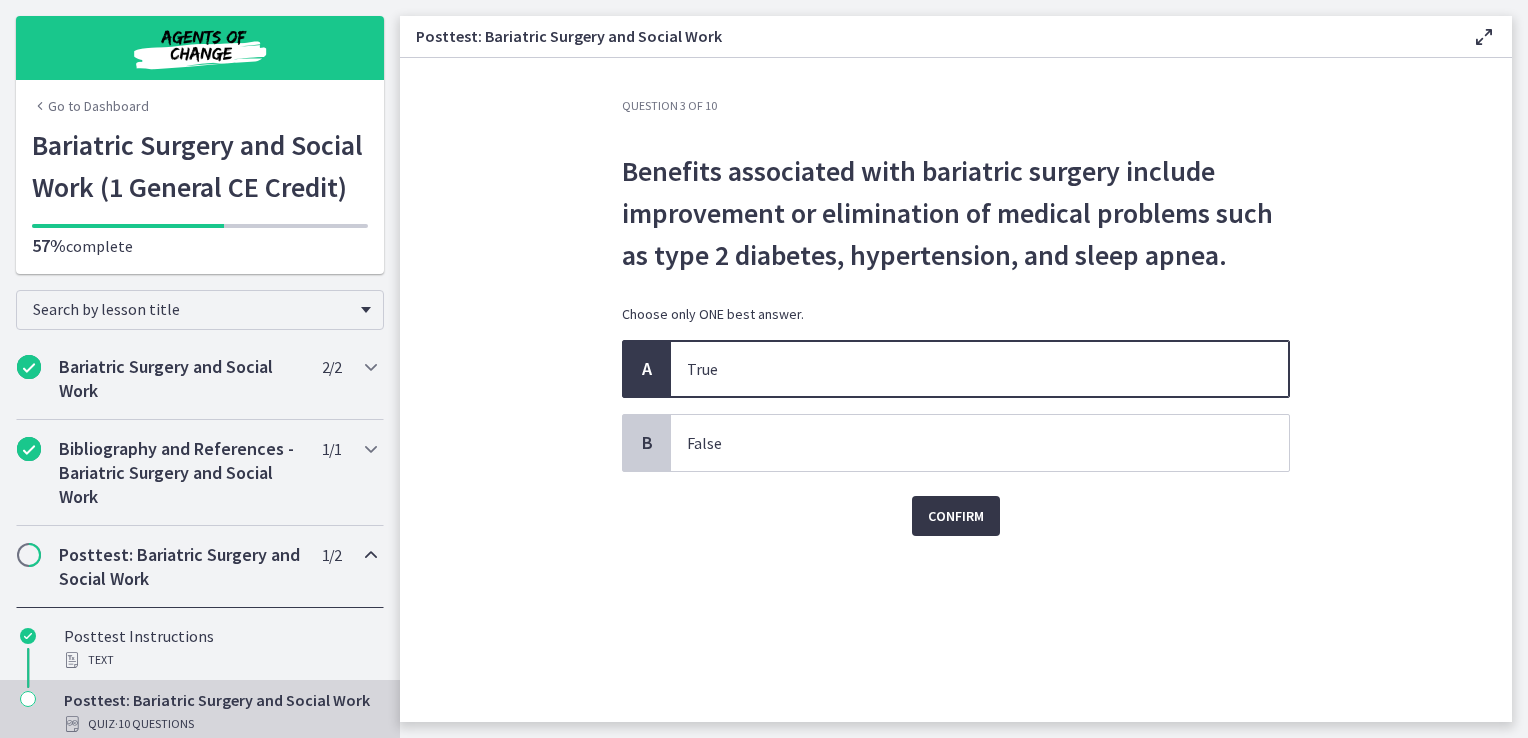 click on "Confirm" at bounding box center (956, 516) 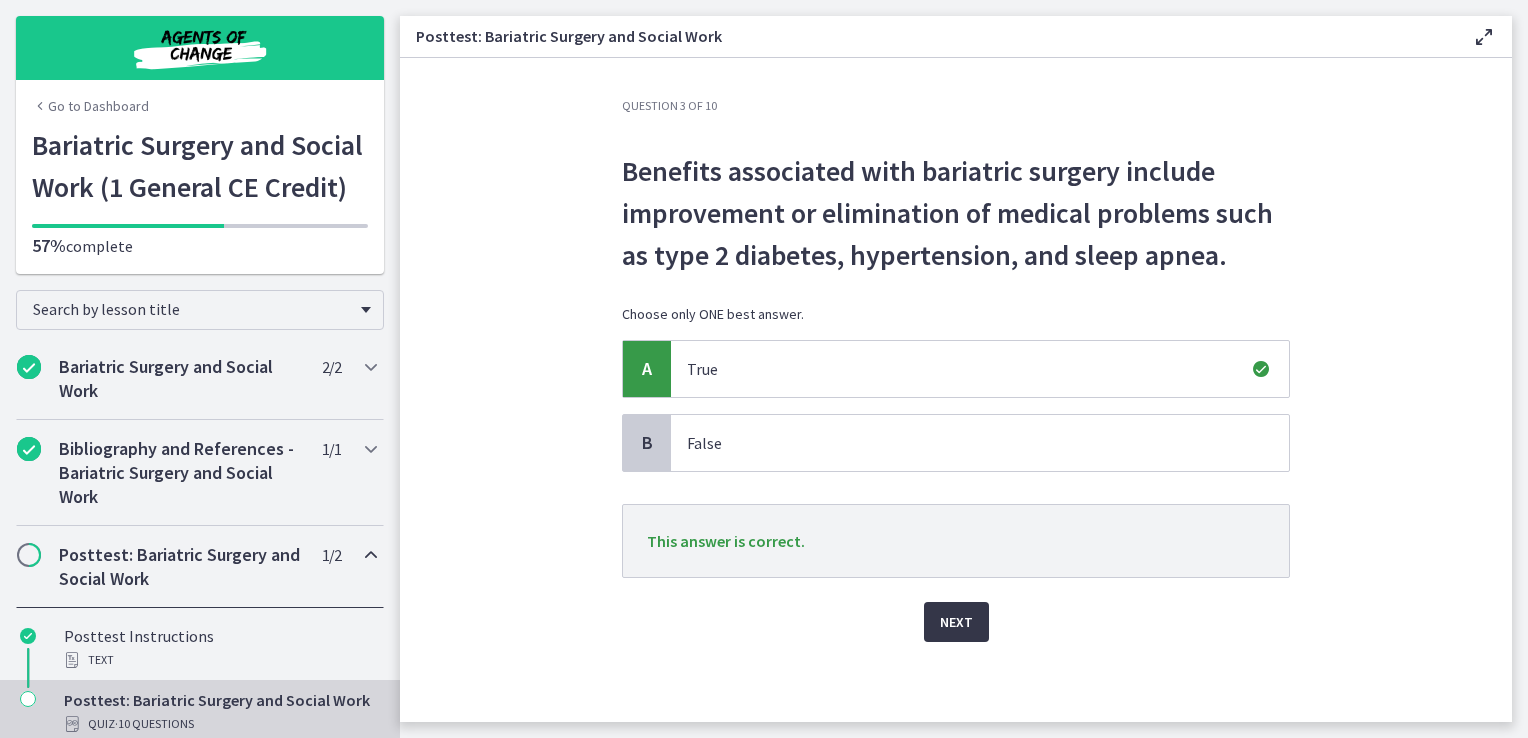click on "Next" at bounding box center (956, 622) 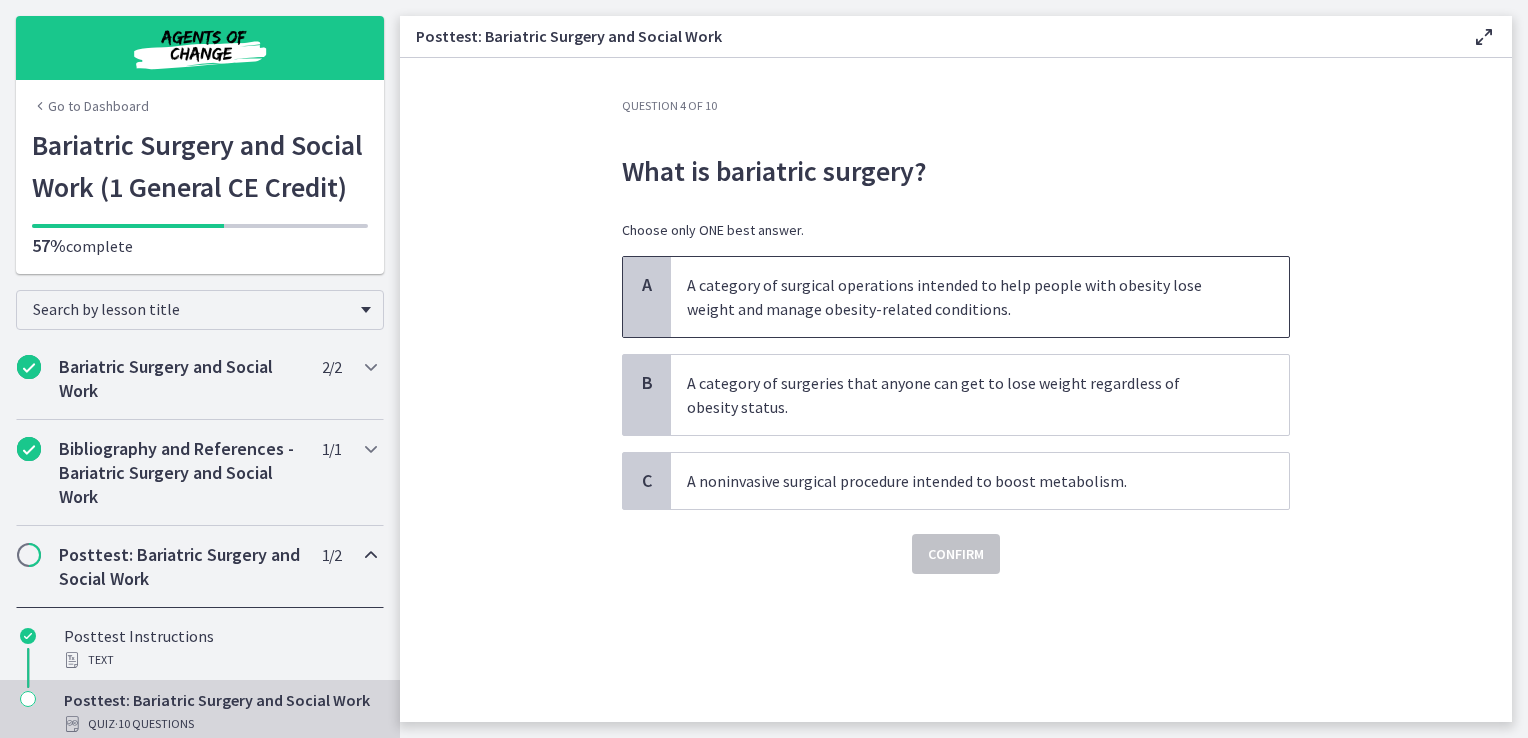 click on "A category of surgical operations intended to help people with obesity lose weight and manage obesity-related conditions." at bounding box center [980, 297] 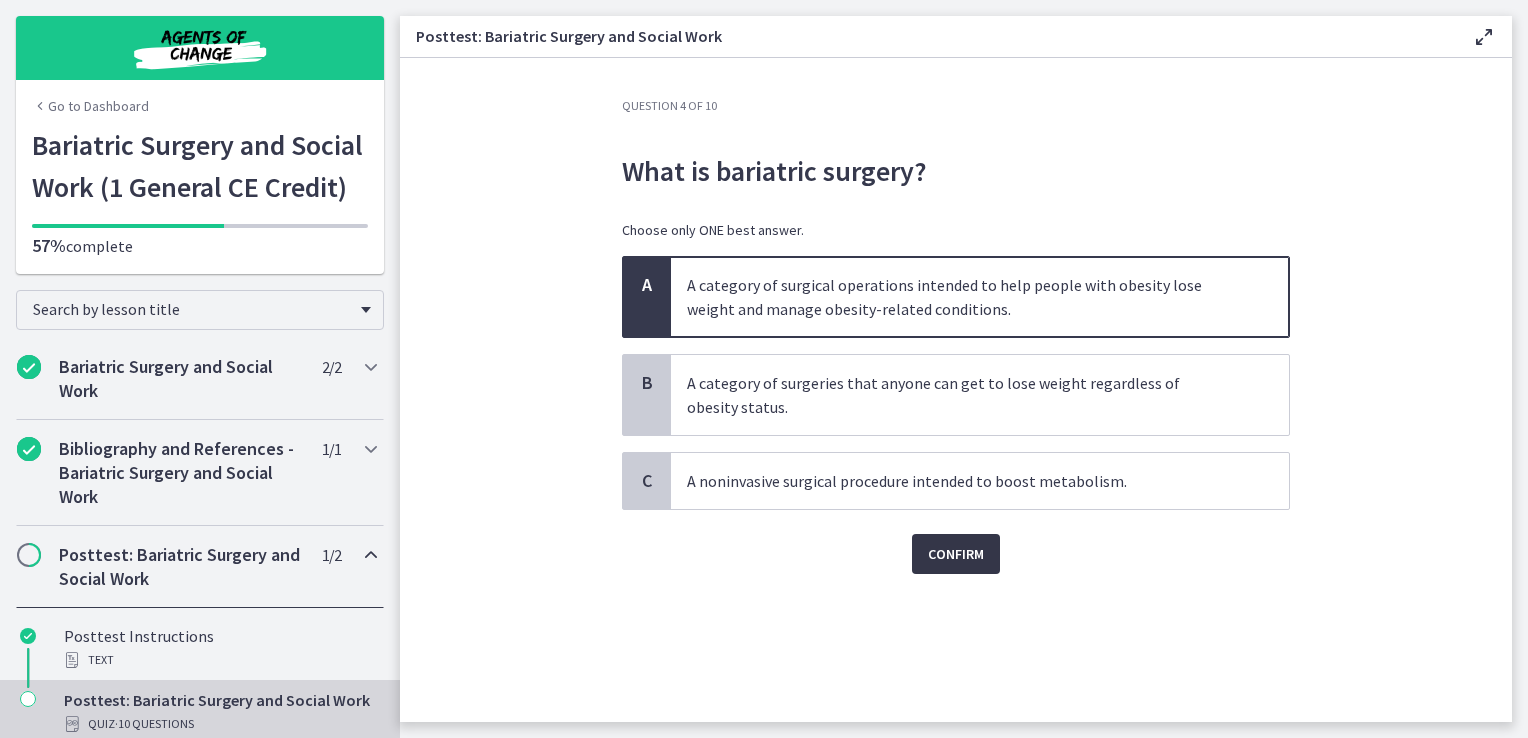 click on "Confirm" at bounding box center [956, 554] 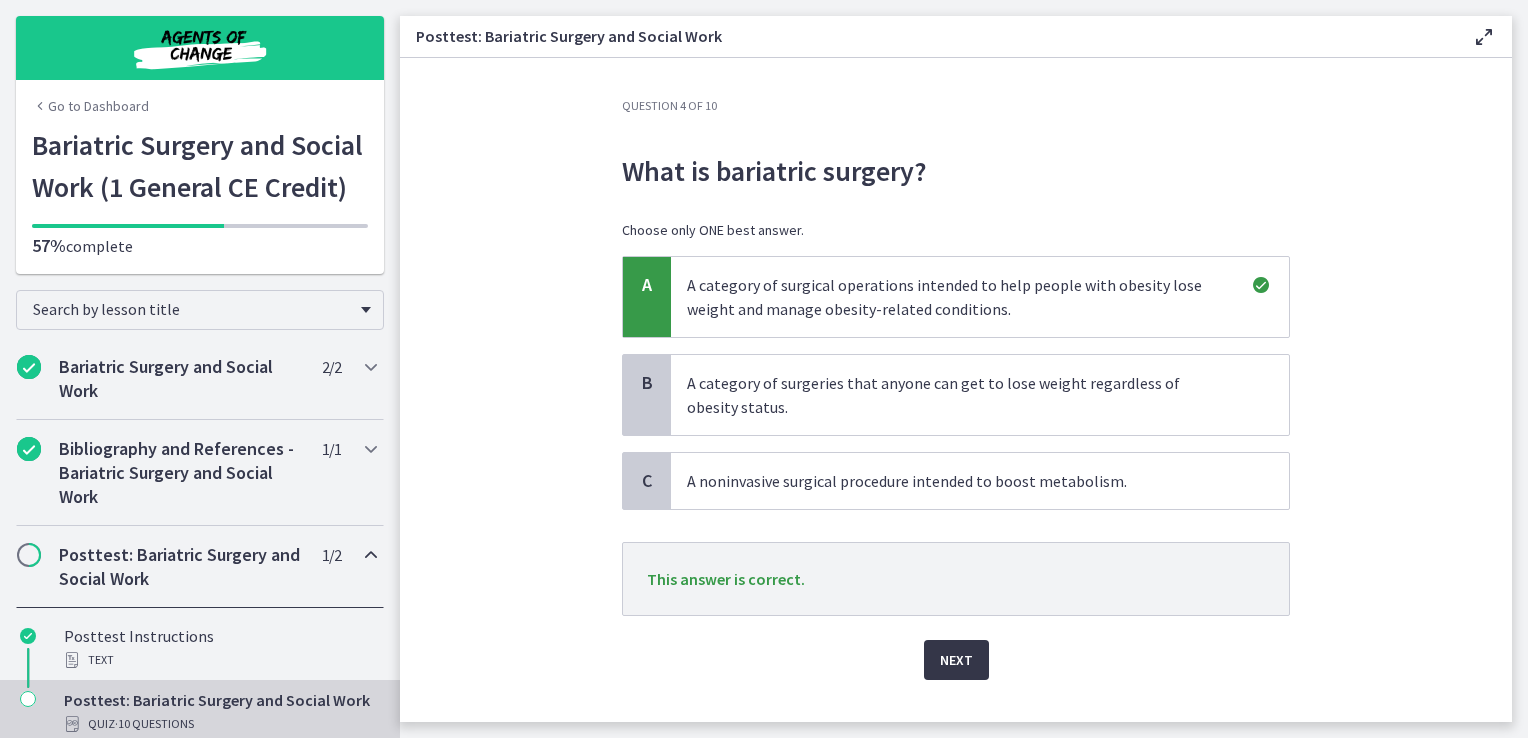 click on "Next" at bounding box center (956, 660) 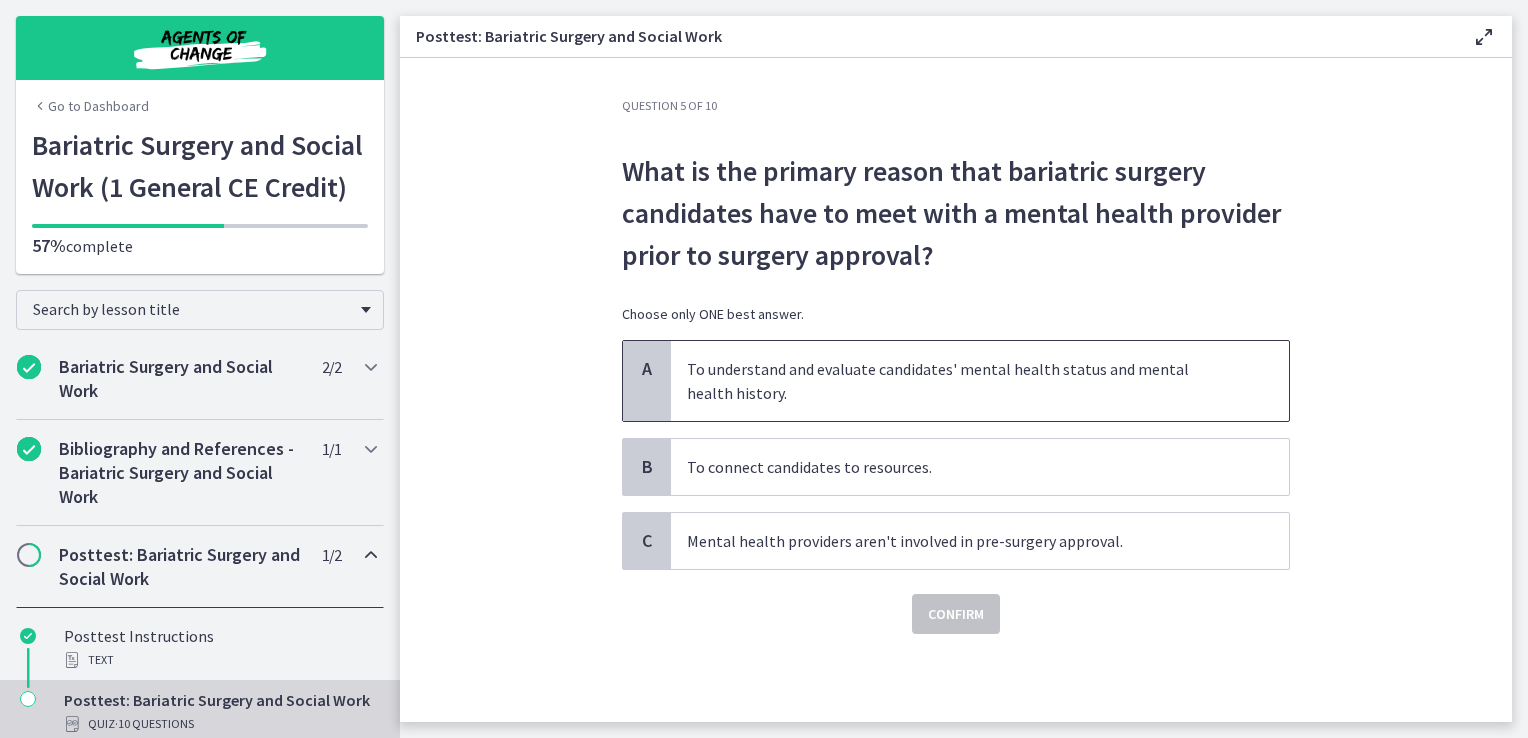click on "To understand and evaluate candidates' mental health status and mental health history." at bounding box center (960, 381) 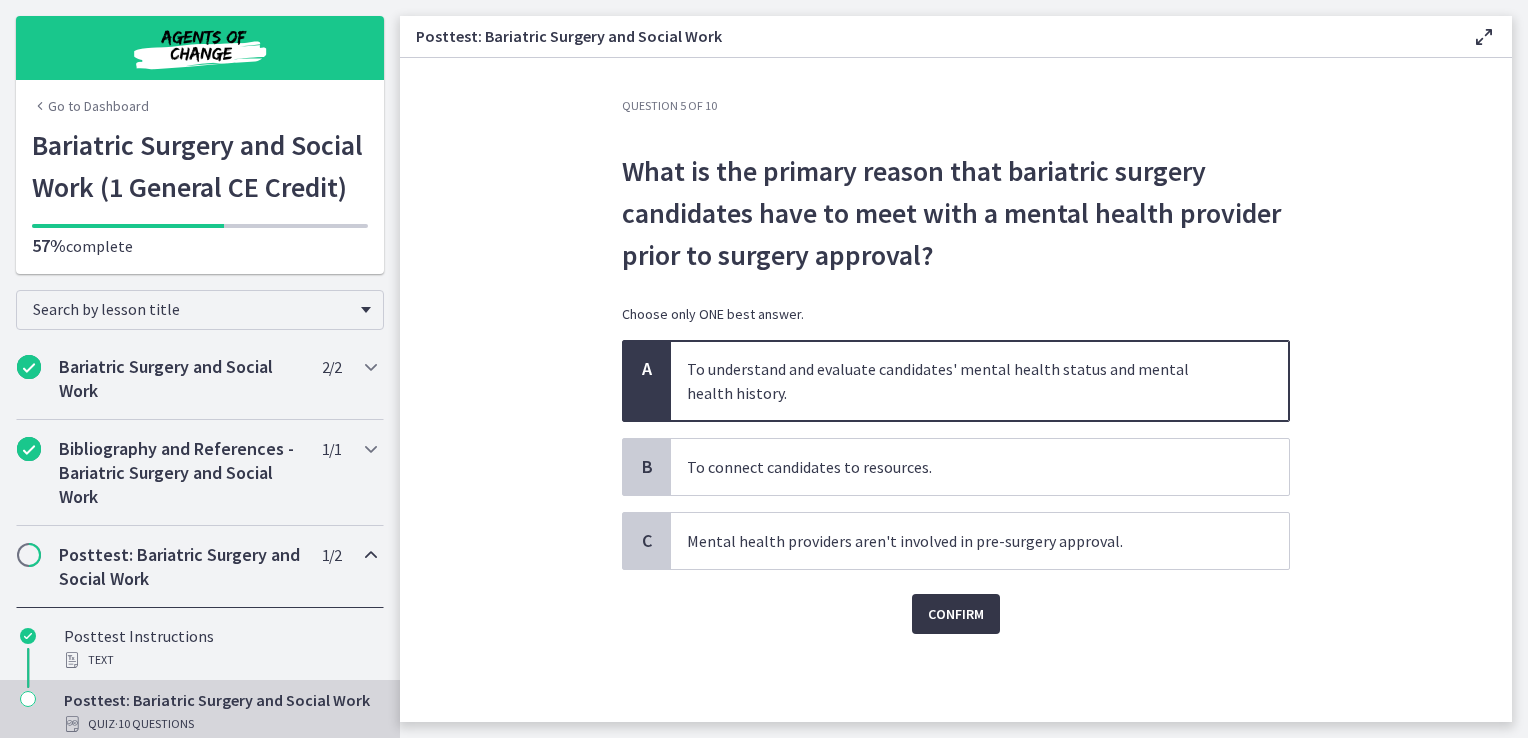 click on "Confirm" at bounding box center [956, 614] 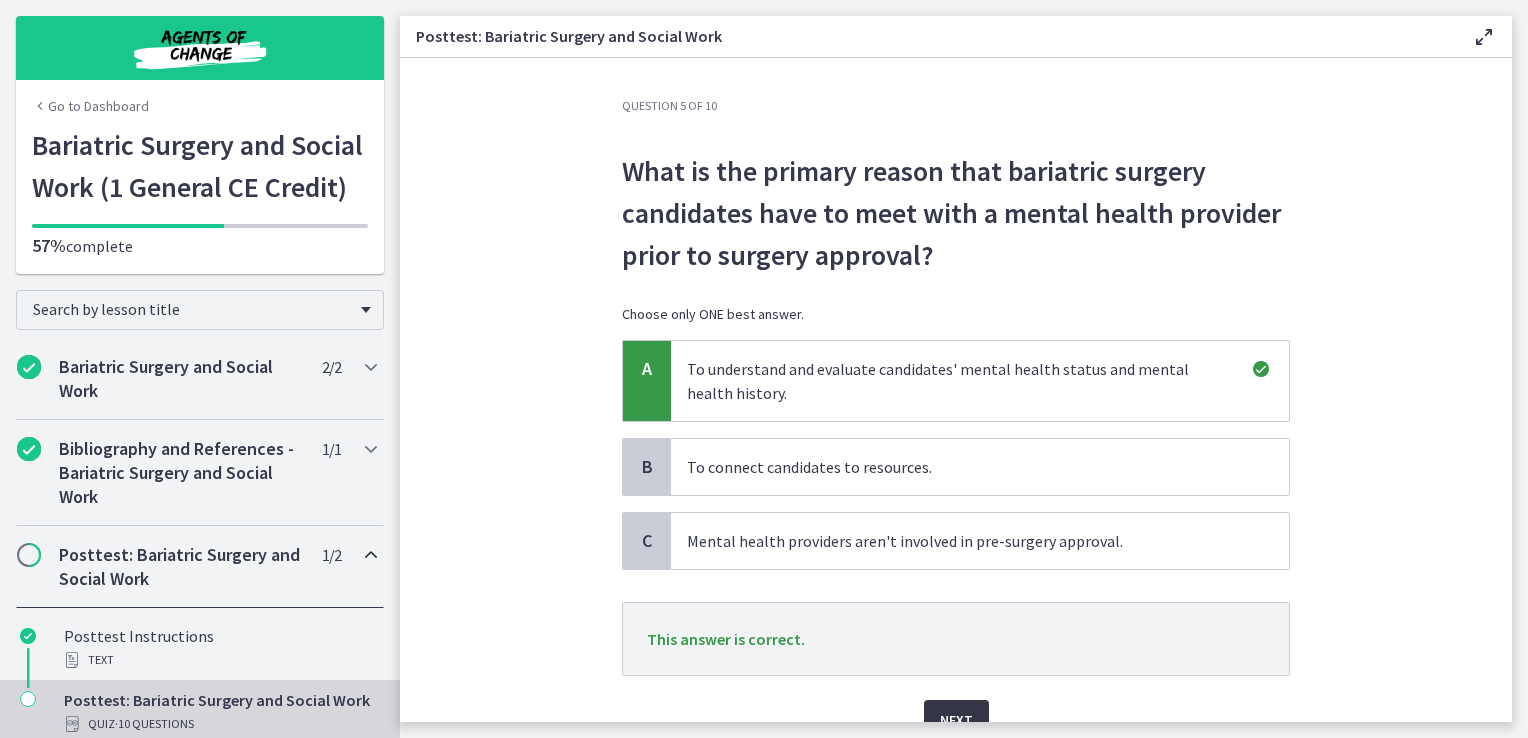 click on "Next" at bounding box center (956, 720) 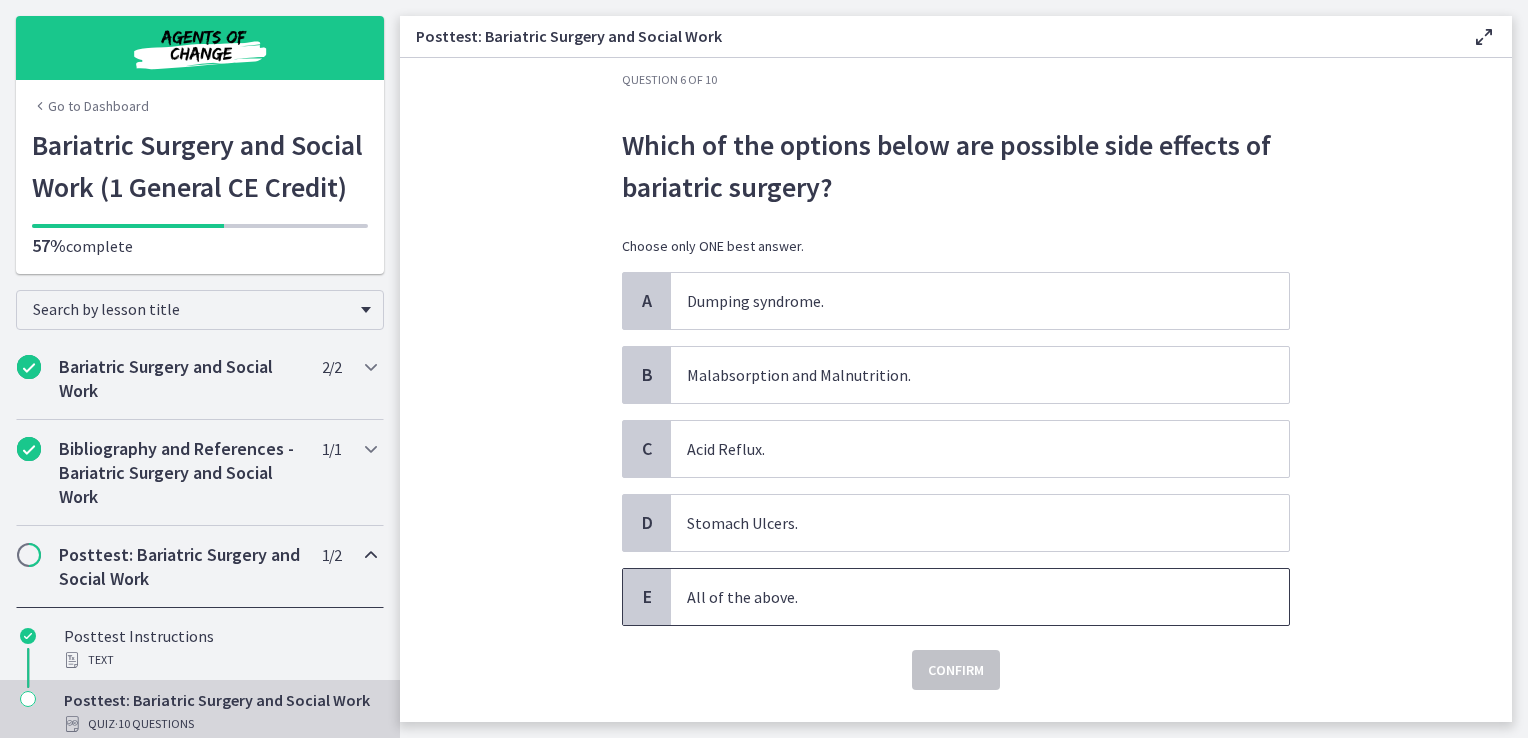 scroll, scrollTop: 35, scrollLeft: 0, axis: vertical 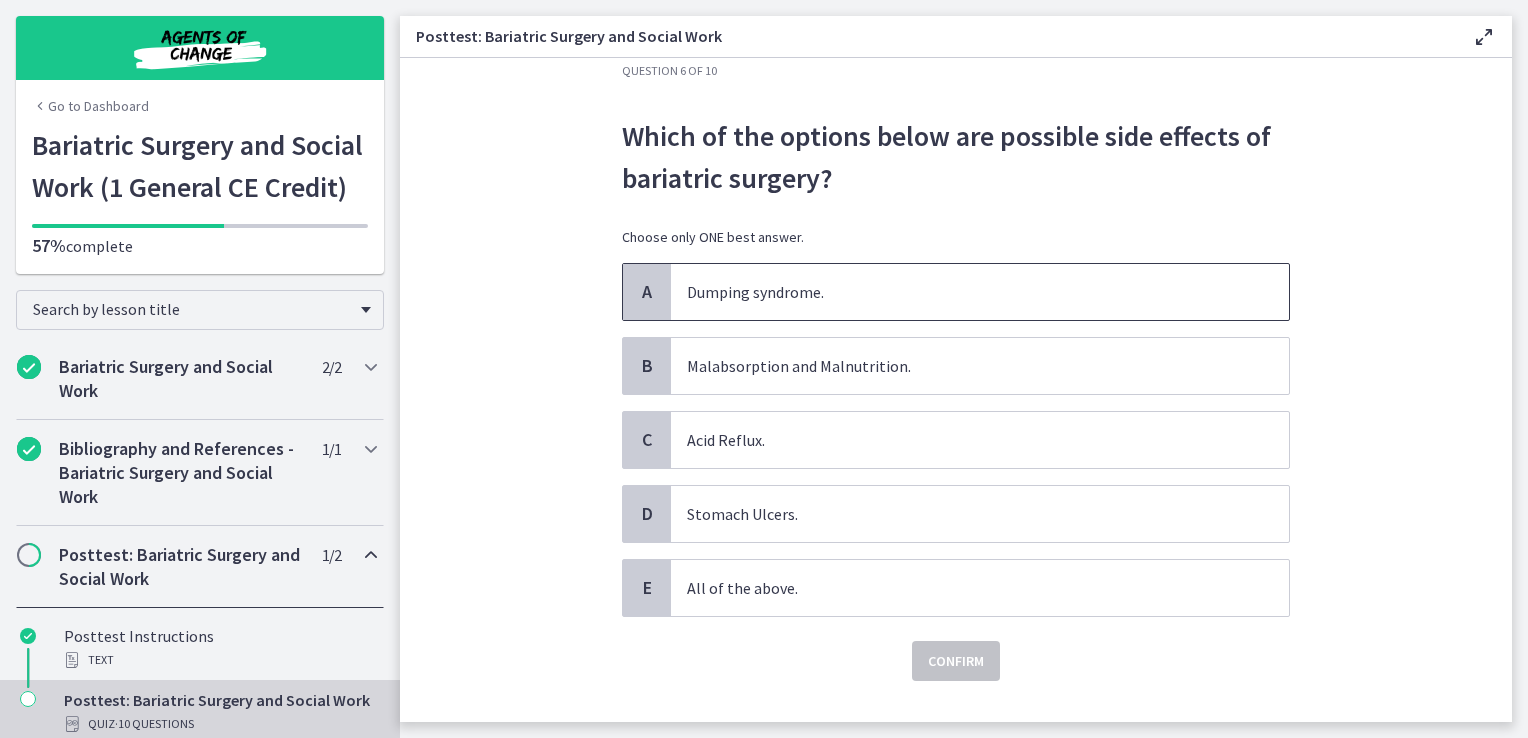 click on "Dumping syndrome." at bounding box center (980, 292) 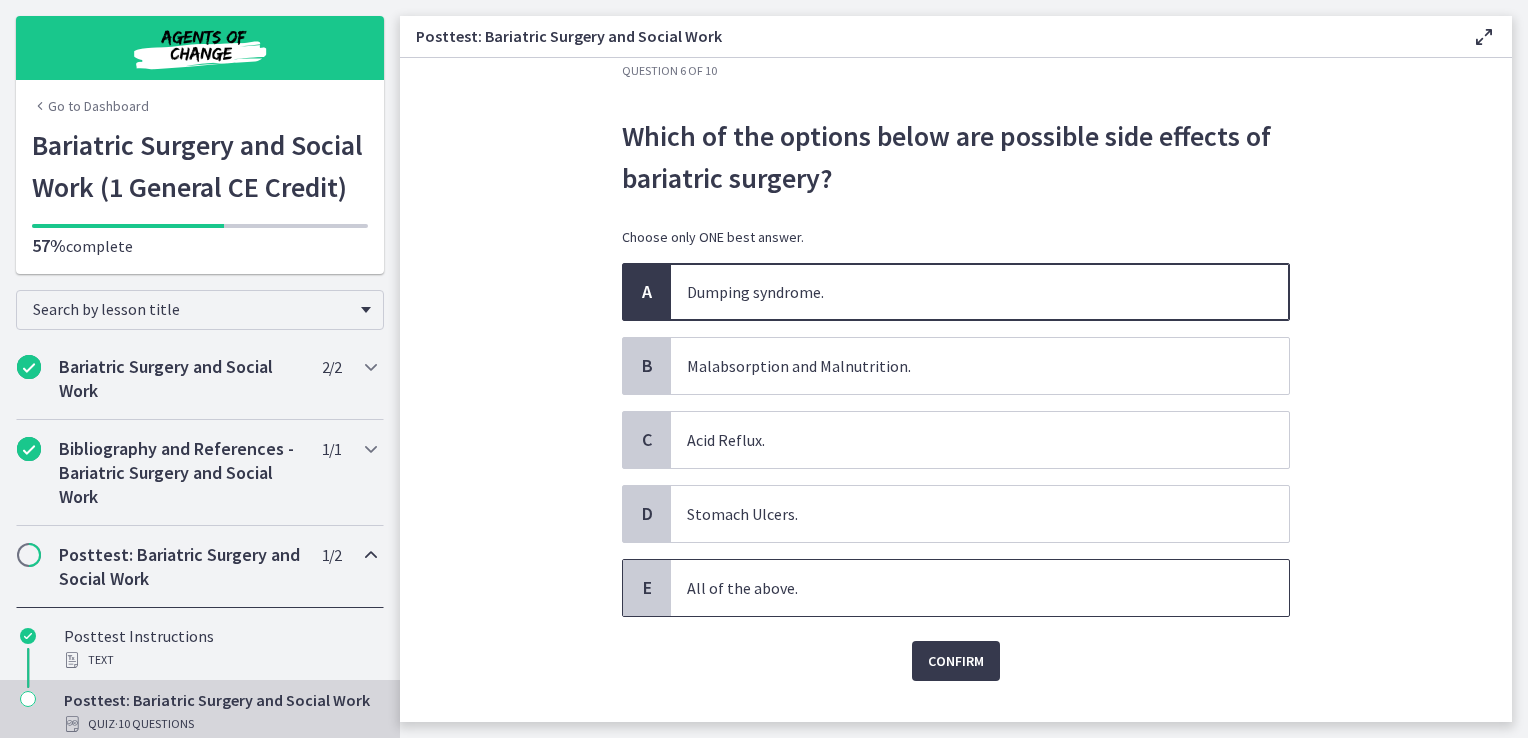 click on "All of the above." at bounding box center [960, 588] 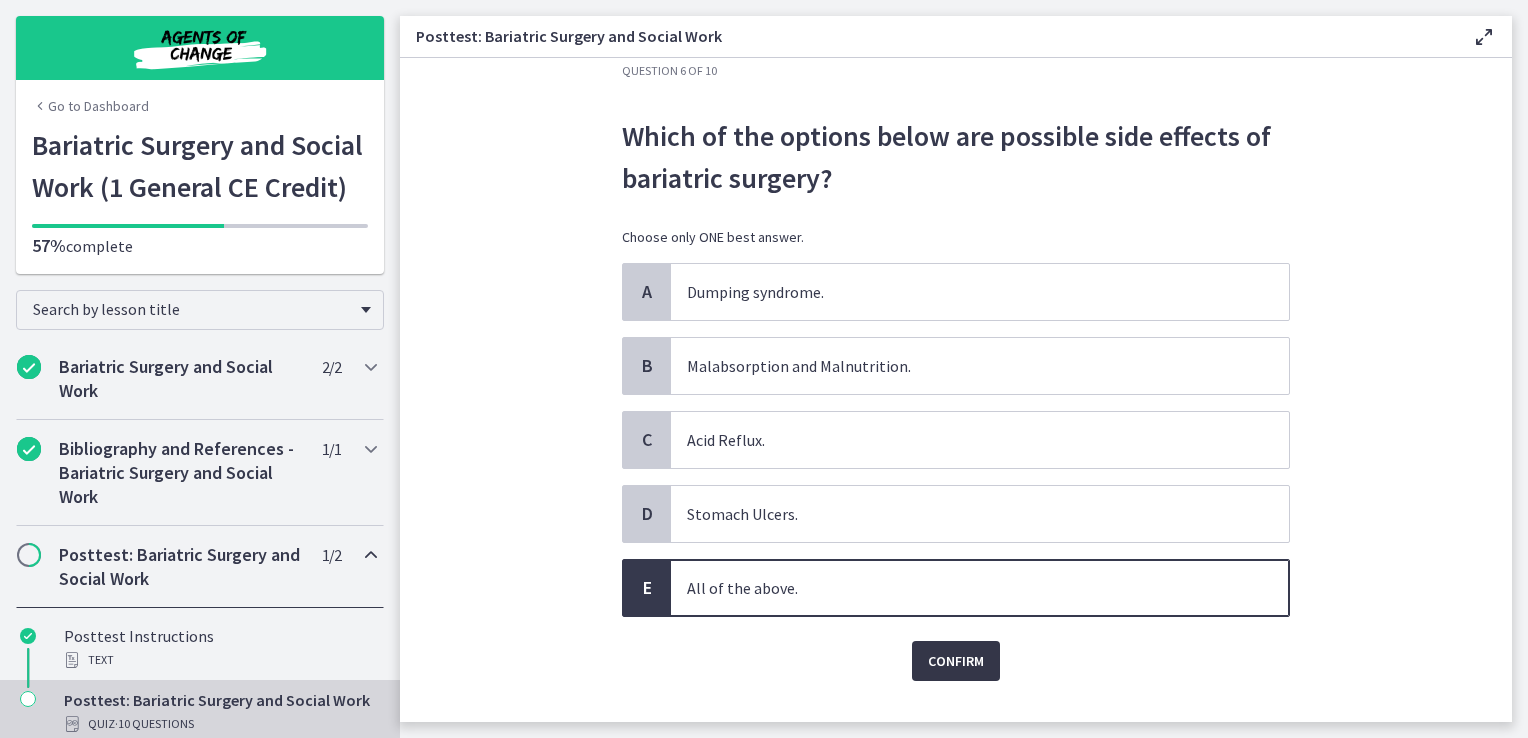click on "Confirm" at bounding box center (956, 661) 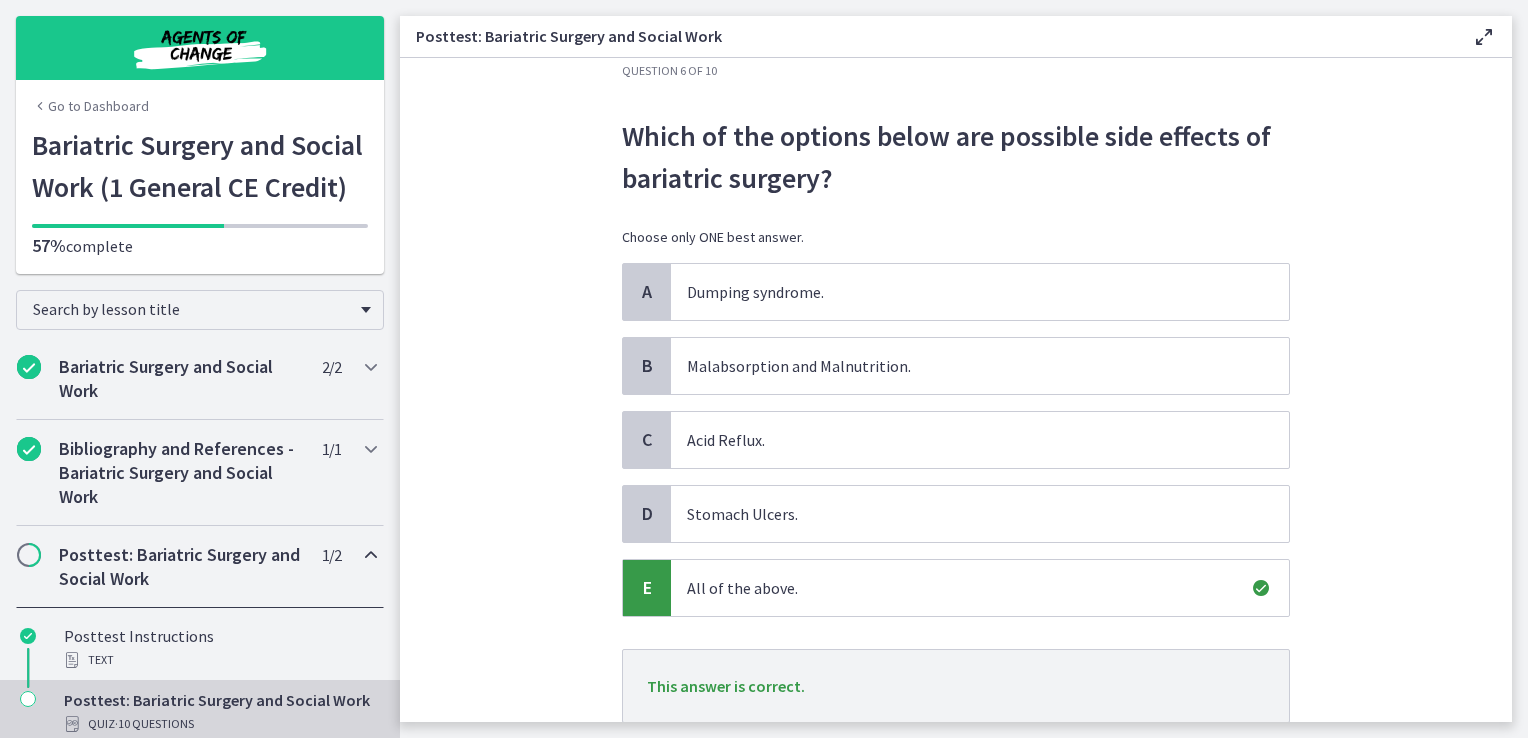 scroll, scrollTop: 176, scrollLeft: 0, axis: vertical 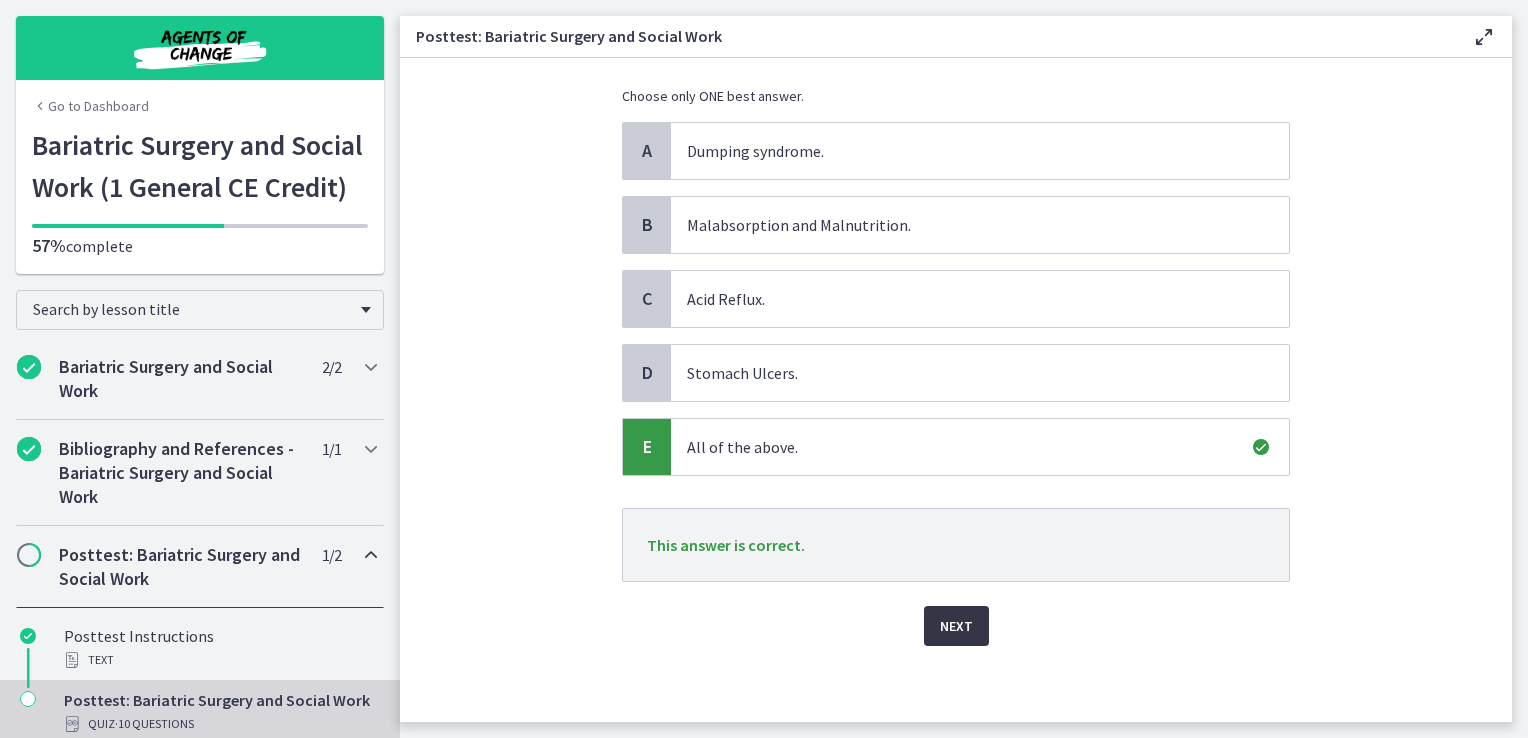 click on "Next" at bounding box center (956, 626) 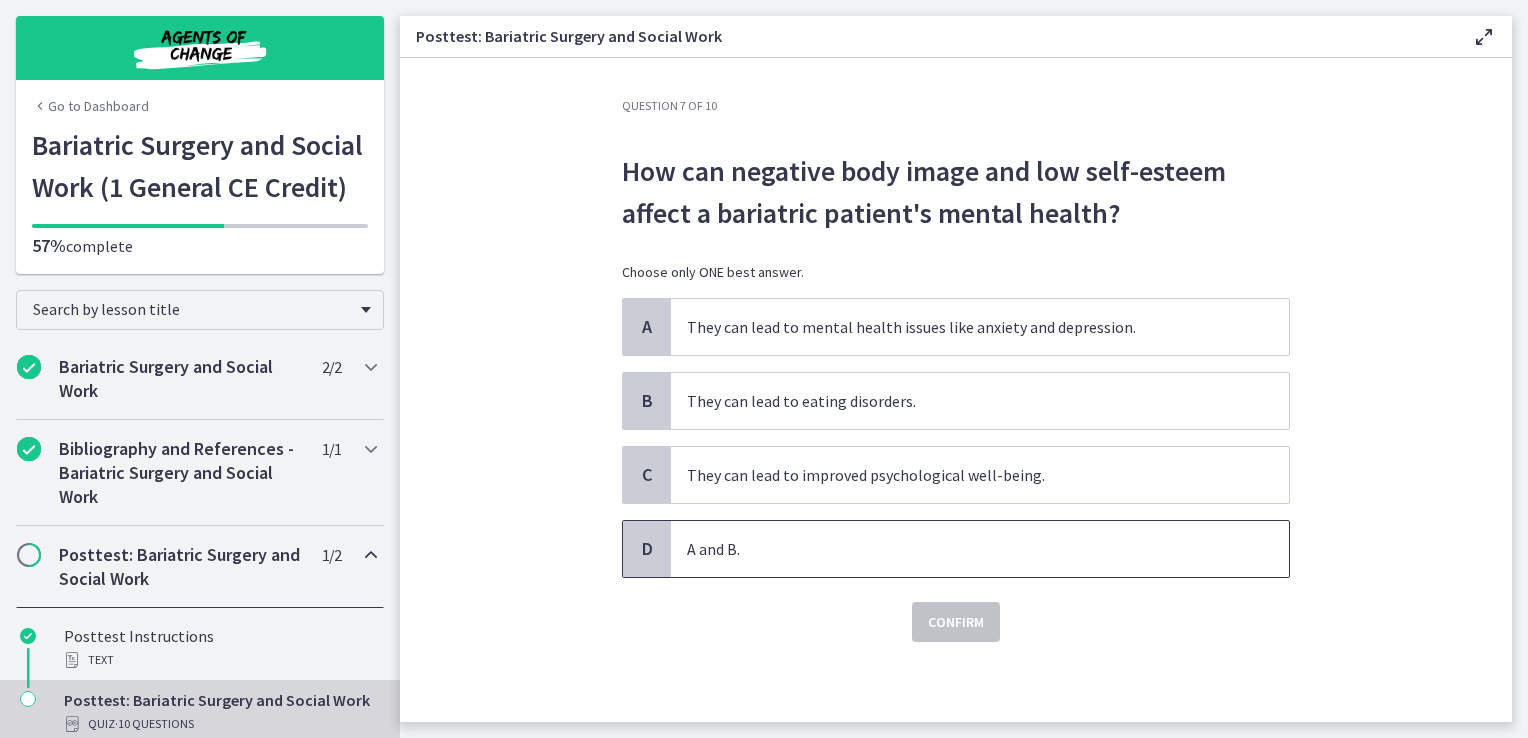 click on "A and B." at bounding box center [960, 549] 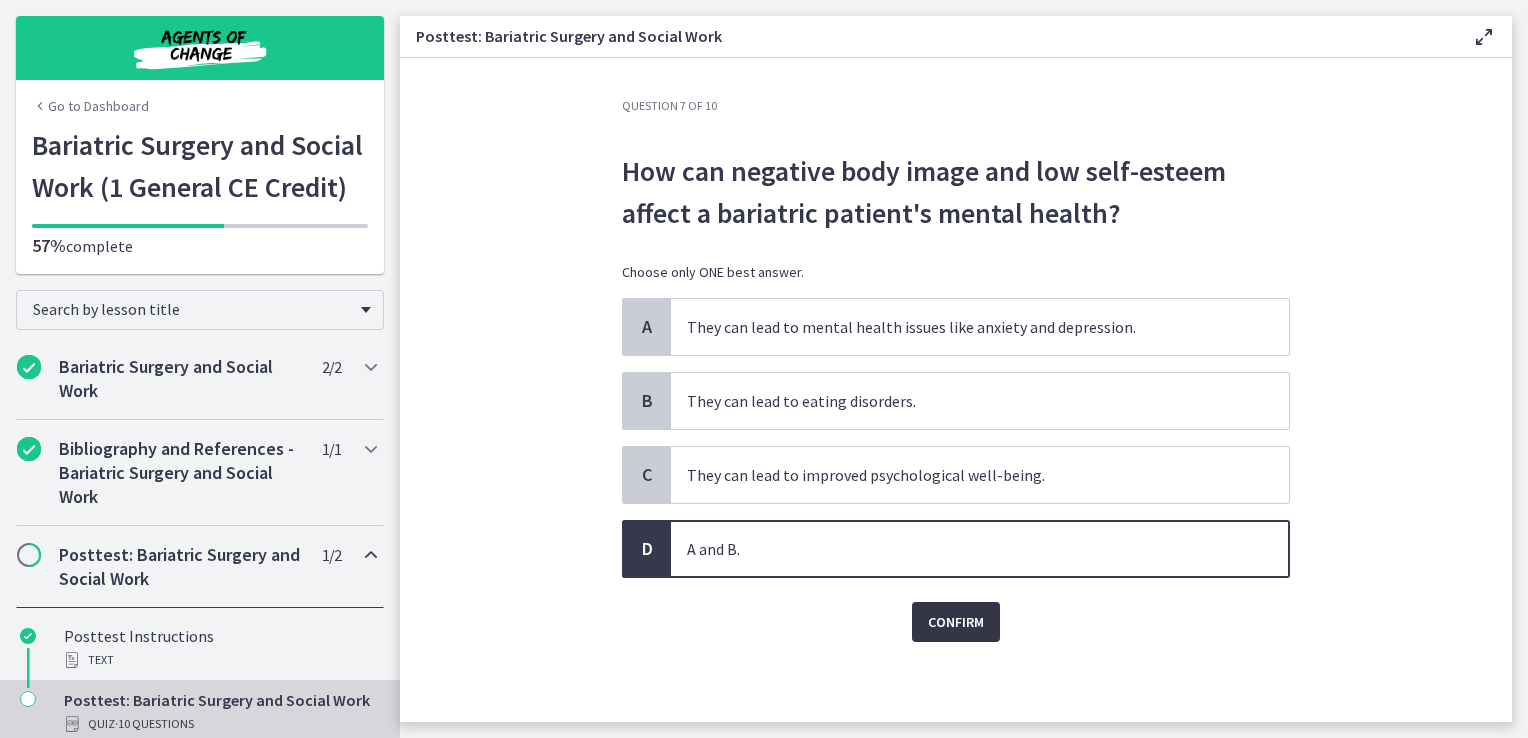 click on "Confirm" at bounding box center [956, 622] 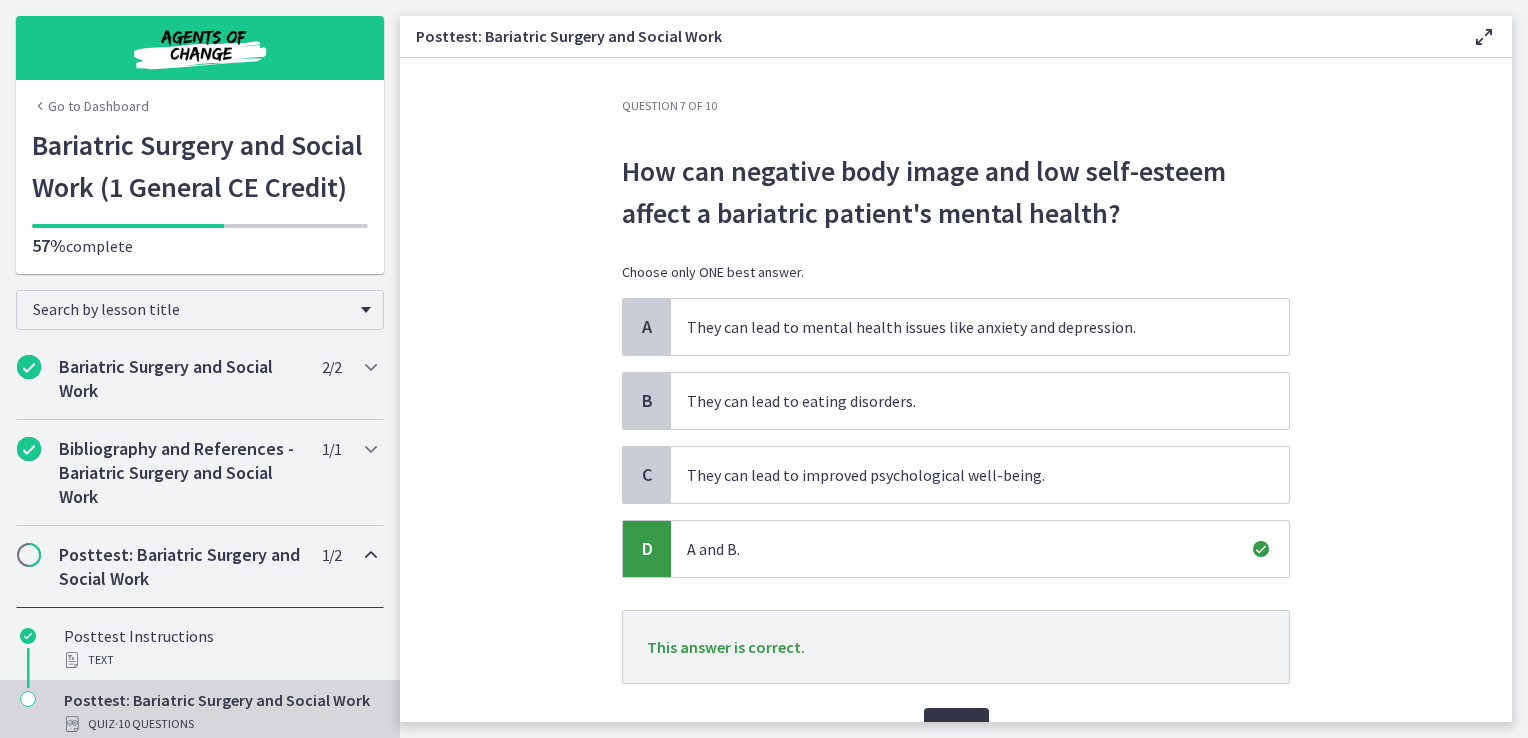 click on "Next" at bounding box center [956, 728] 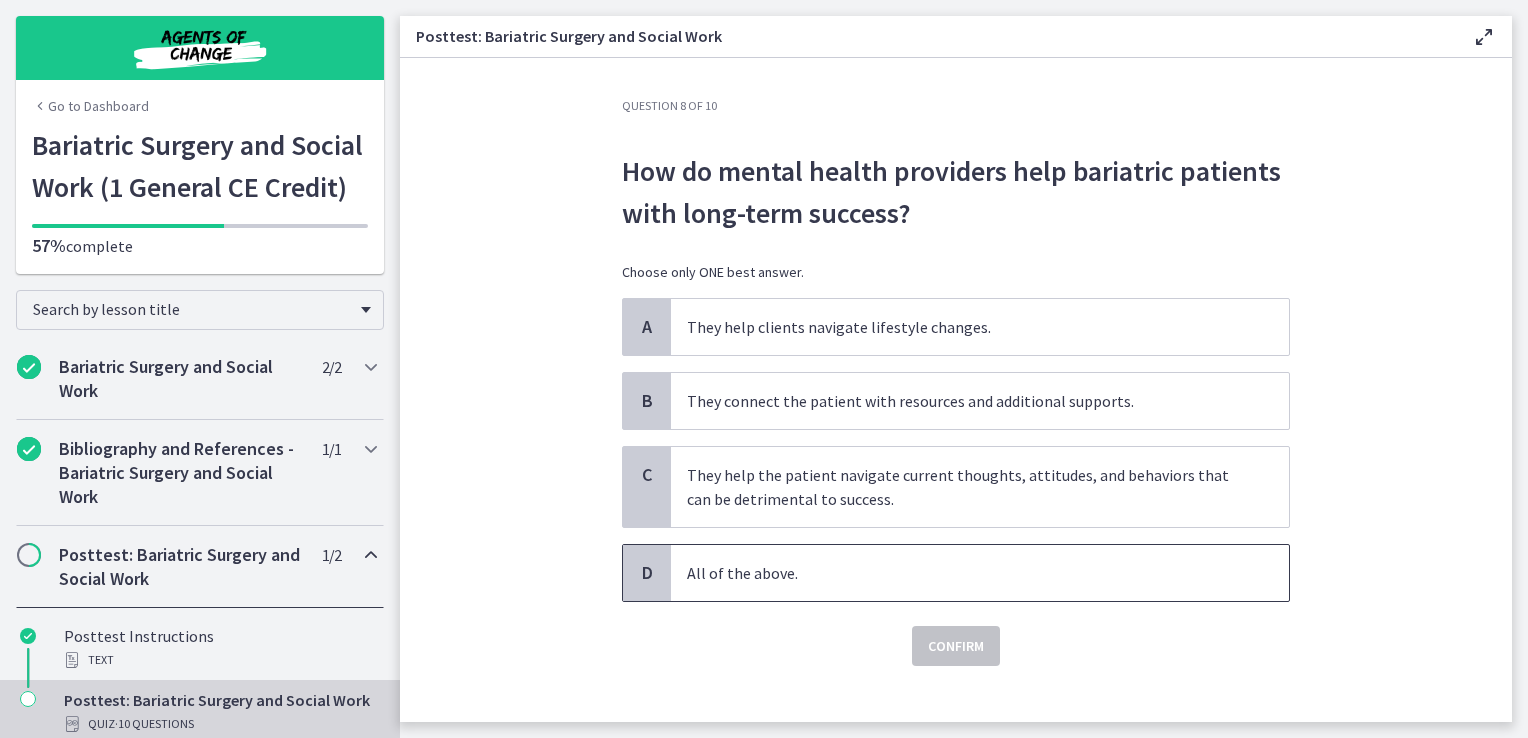 click on "All of the above." at bounding box center [980, 573] 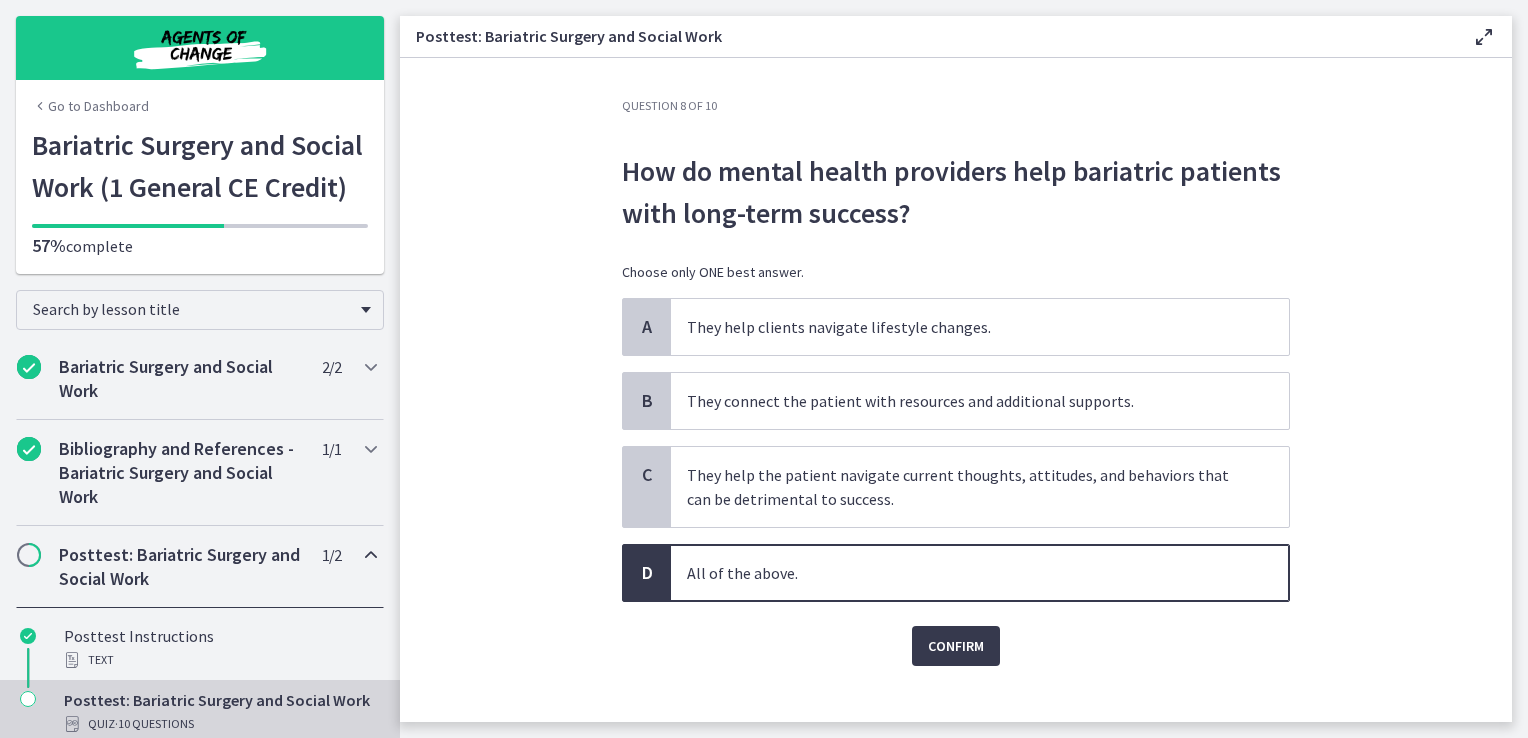 click on "Question   8   of   10
How do mental health providers help bariatric patients with long-term success?
Choose only ONE best answer.
A
They help clients navigate lifestyle changes.
B
They connect the patient with resources and additional supports.
C
They help the patient navigate current thoughts, attitudes, and behaviors that can be detrimental to success.
D
All of the above.
Confirm" 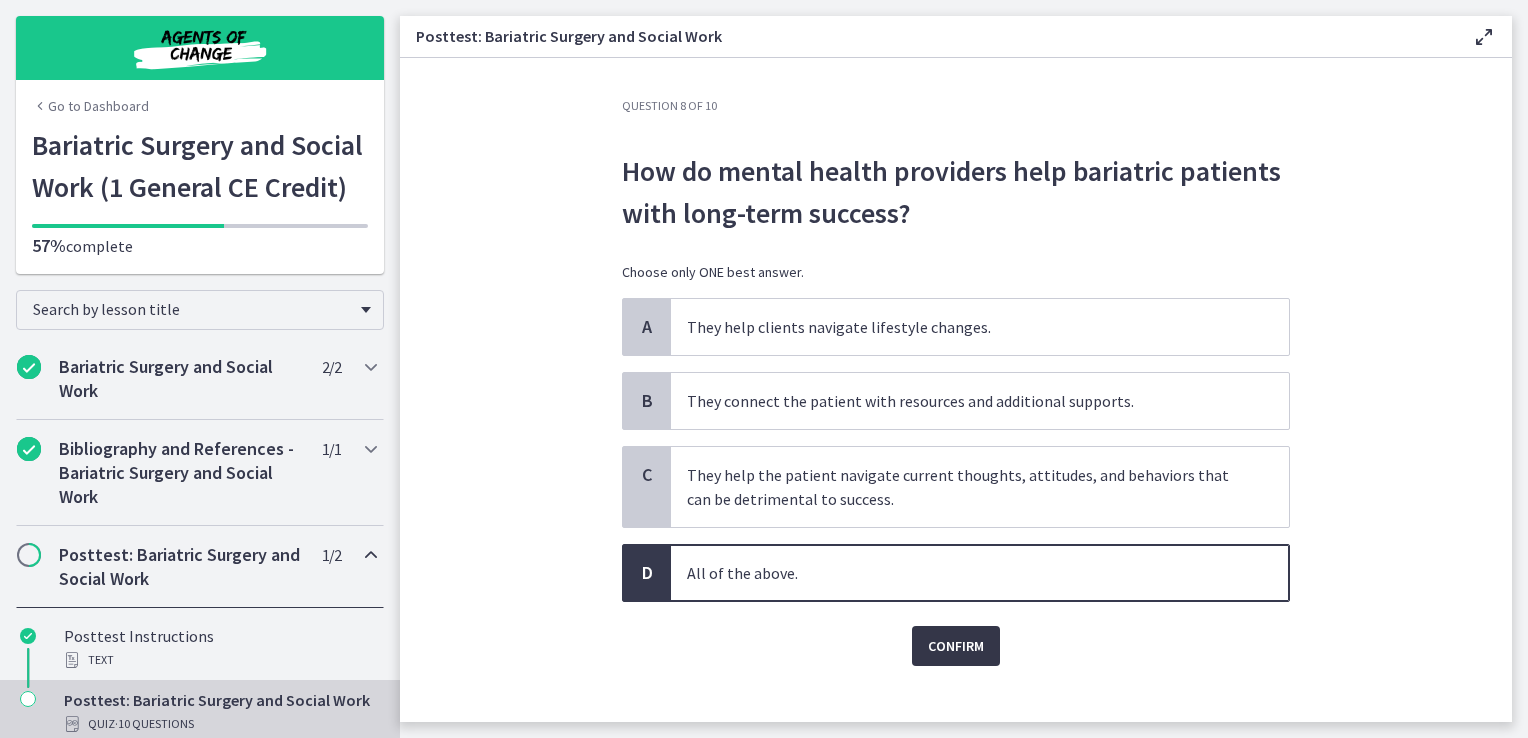 click on "Confirm" at bounding box center [956, 646] 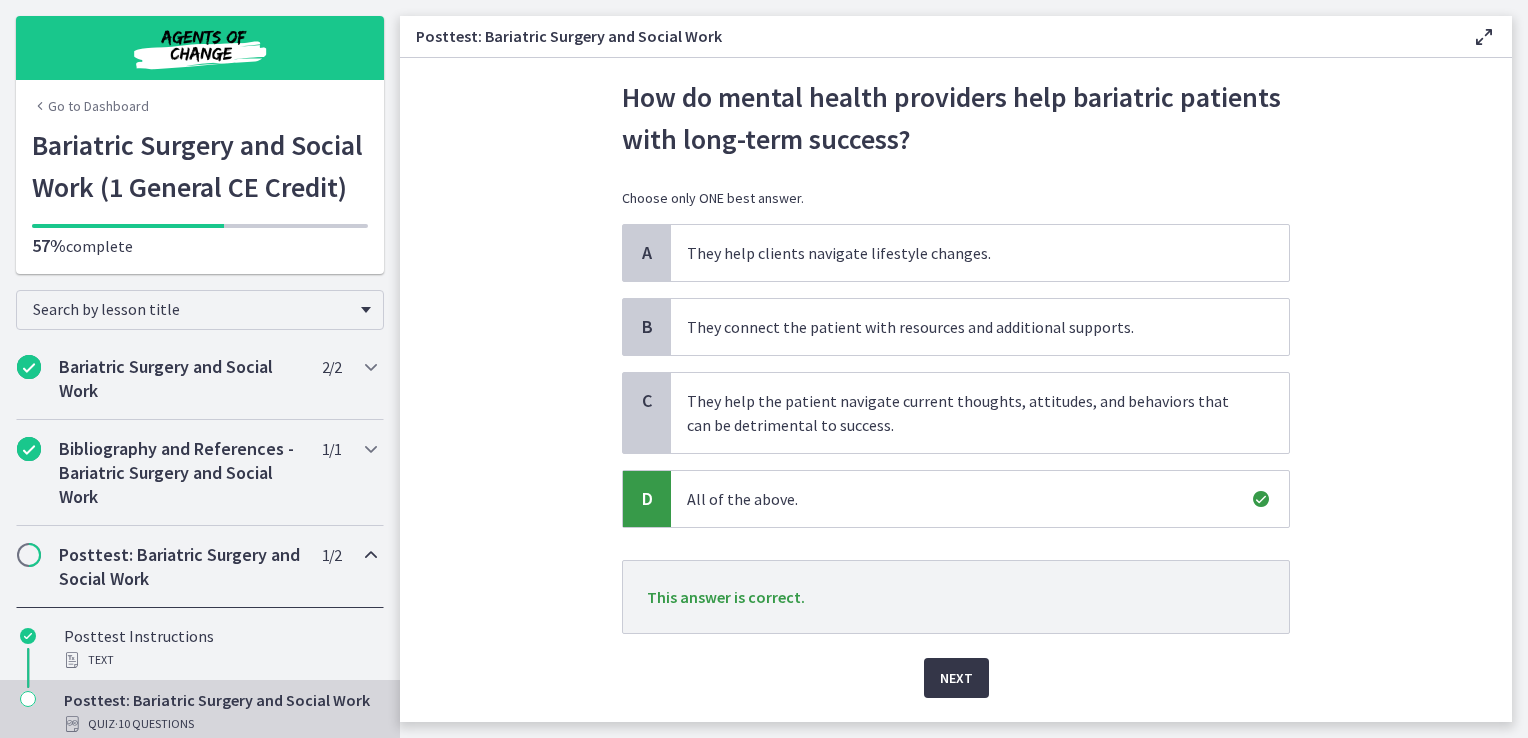 scroll, scrollTop: 75, scrollLeft: 0, axis: vertical 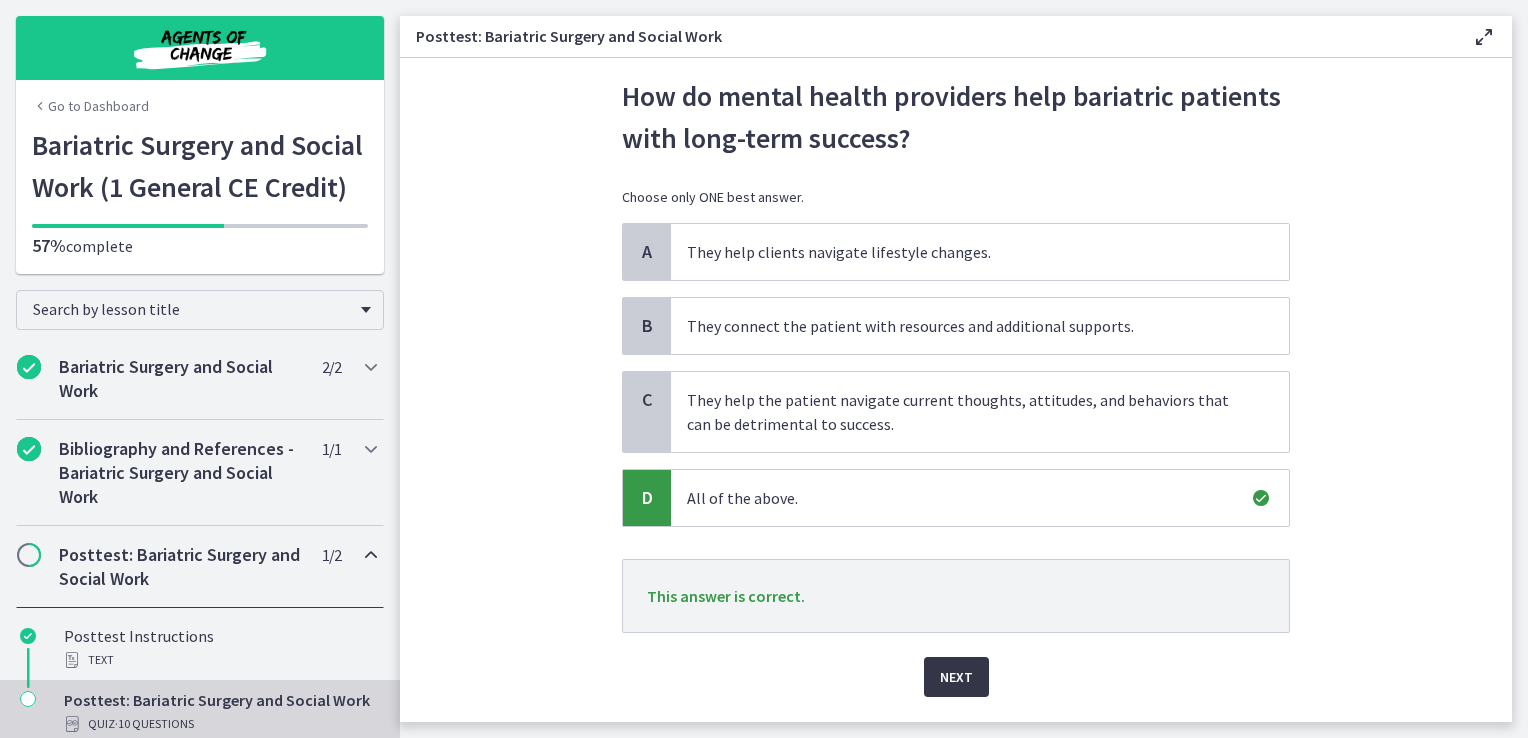 click on "Next" at bounding box center (956, 677) 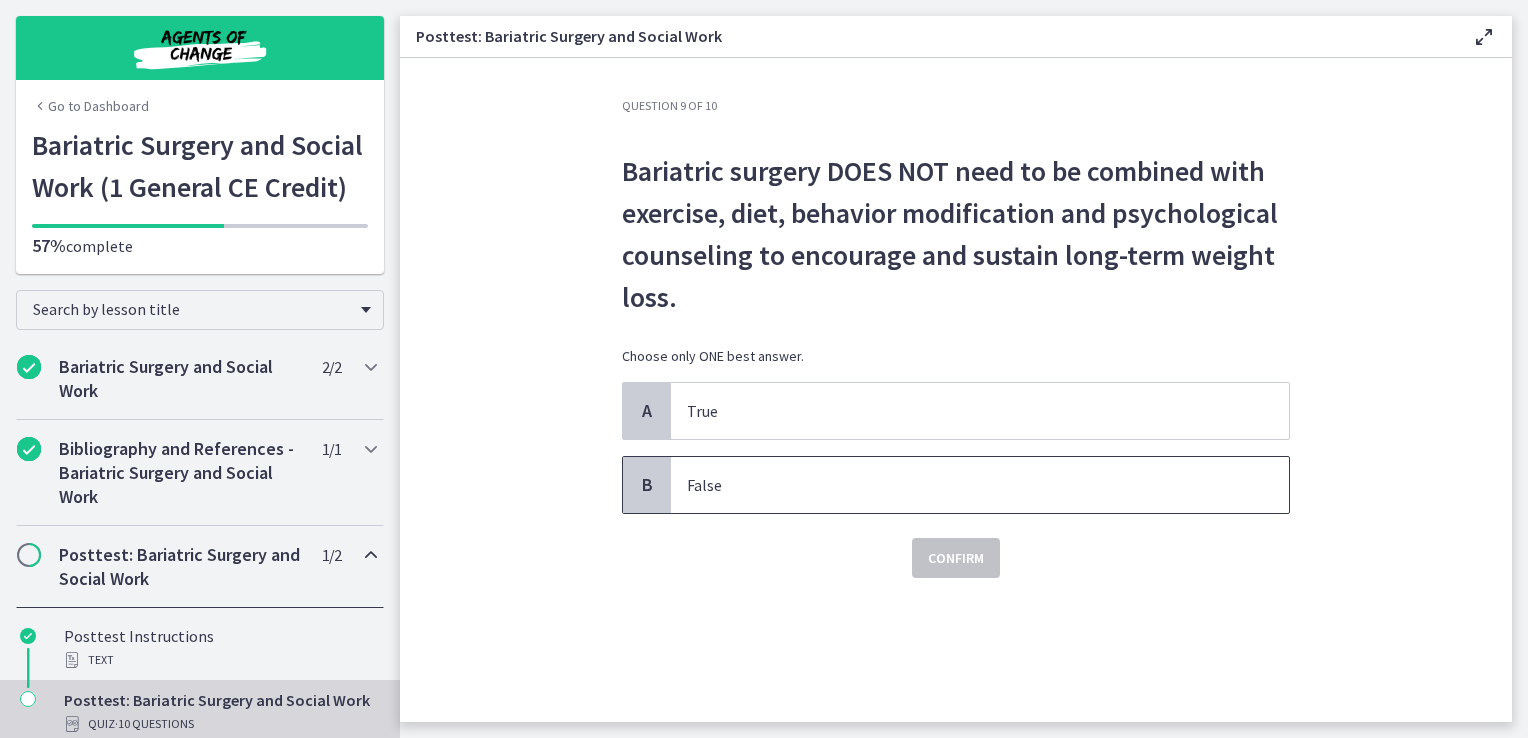 click on "False" at bounding box center (960, 485) 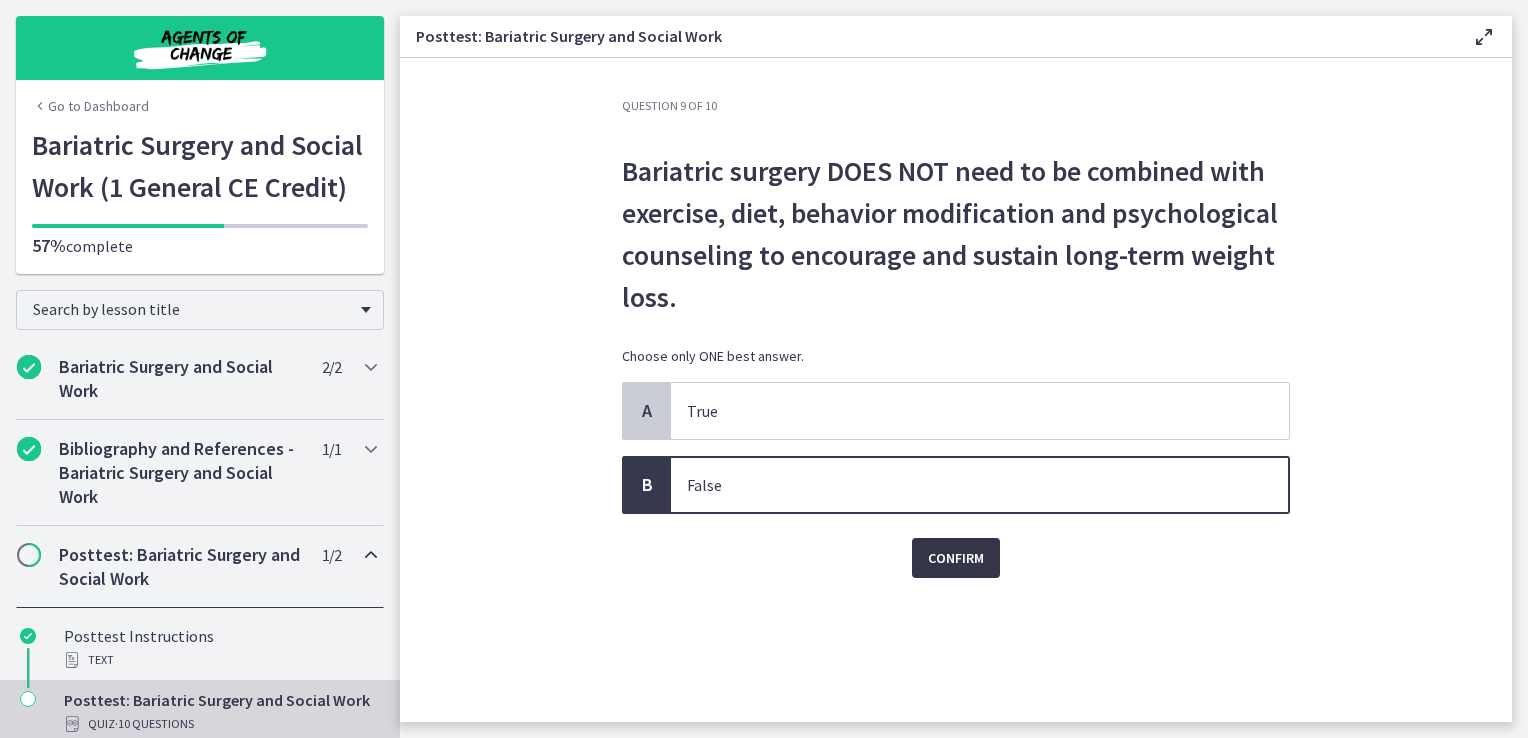 click on "Confirm" at bounding box center [956, 558] 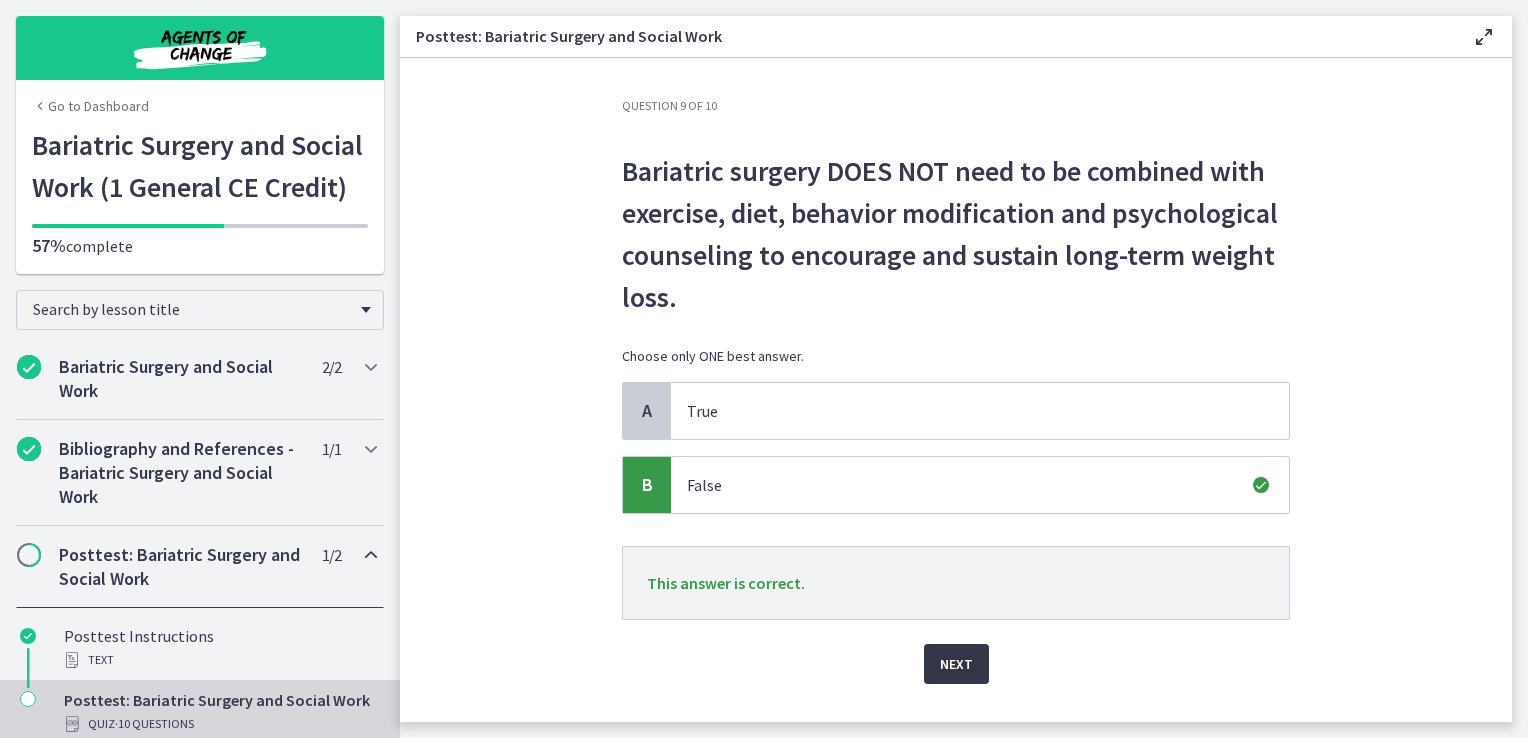 click on "Next" at bounding box center (956, 664) 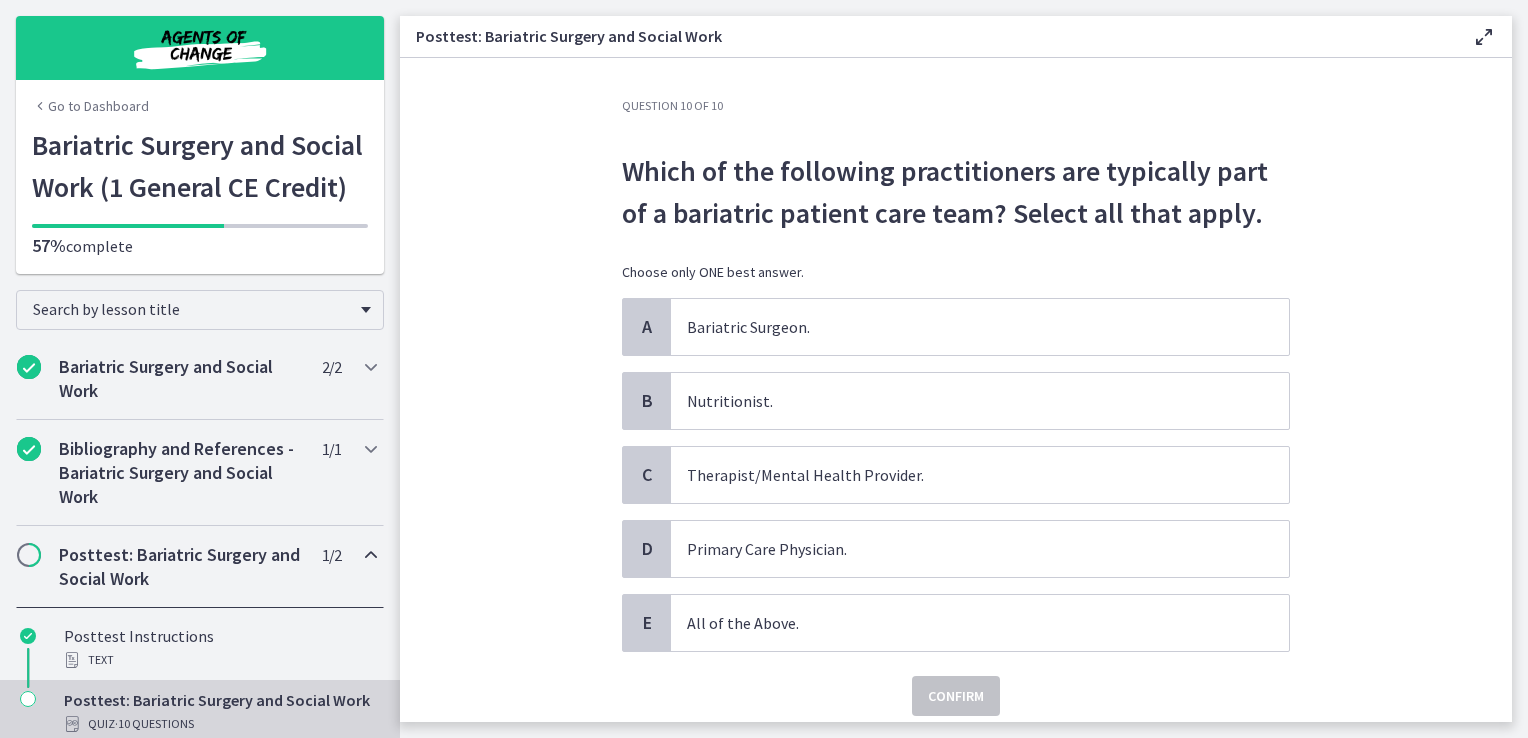 scroll, scrollTop: 32, scrollLeft: 0, axis: vertical 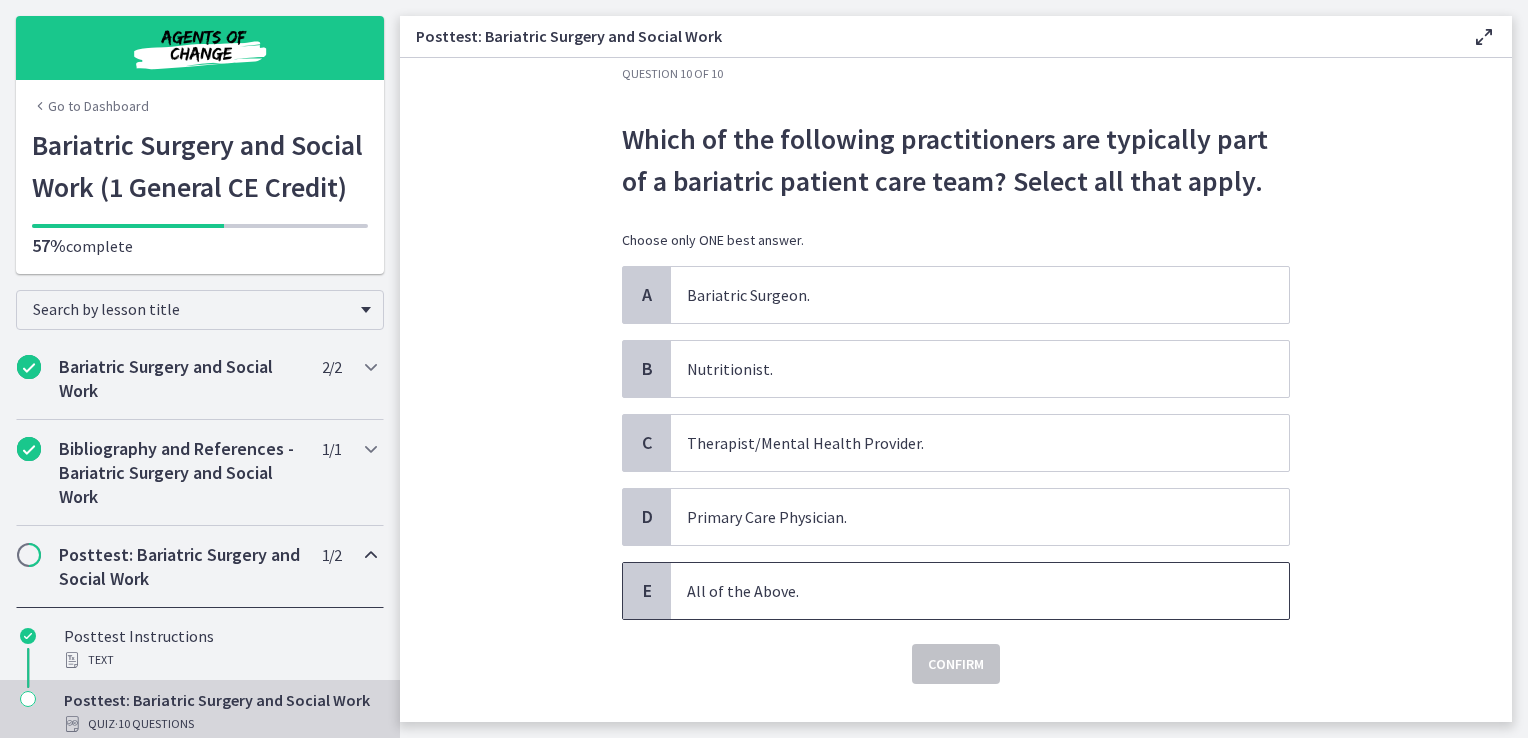 click on "All of the Above." at bounding box center [980, 591] 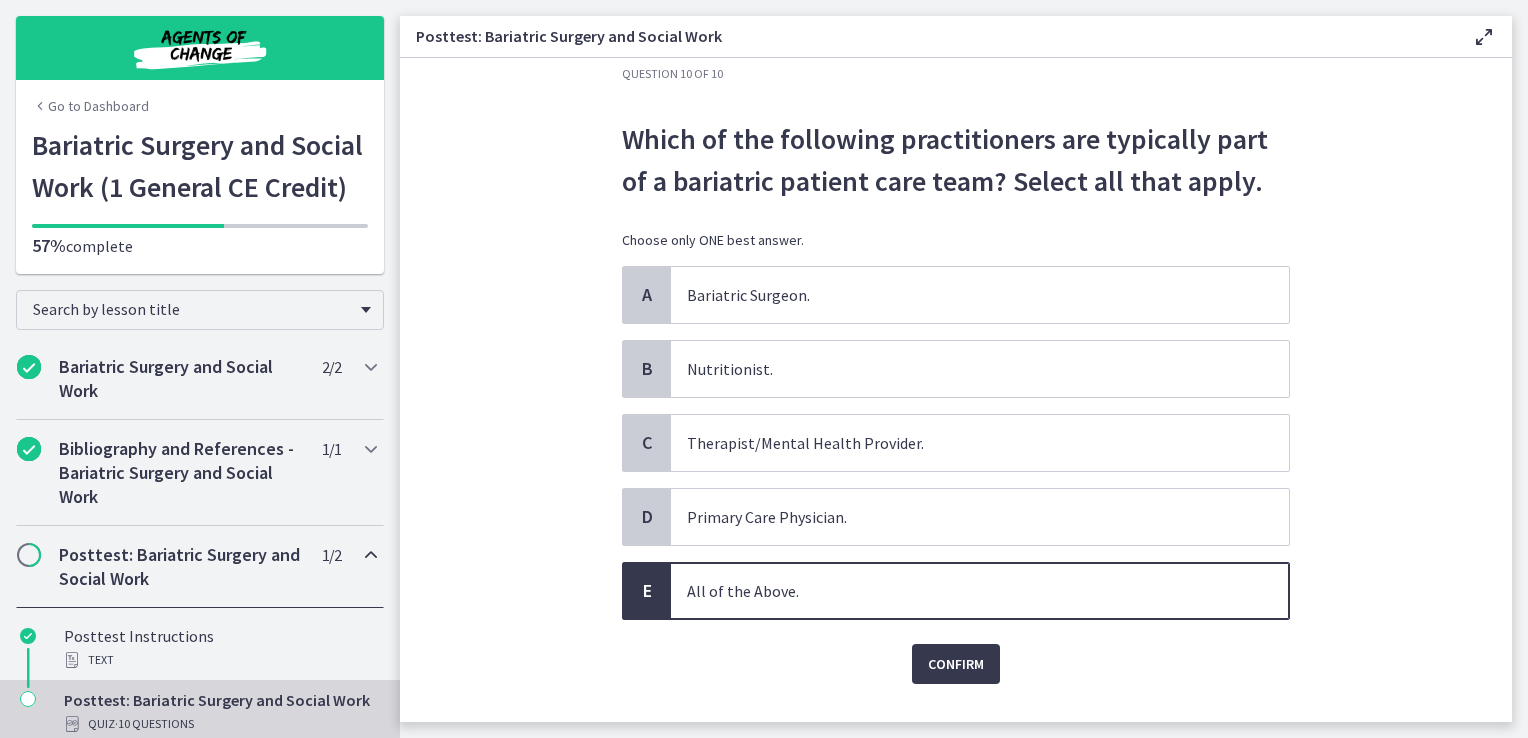 click on "Question   10   of   10
Which of the following practitioners are typically part of a bariatric patient care team? Select all that apply.
Choose only ONE best answer.
A
Bariatric Surgeon.
B
Nutritionist.
C
Therapist/Mental Health Provider.
D
Primary Care Physician.
E
All of the Above.
Confirm" 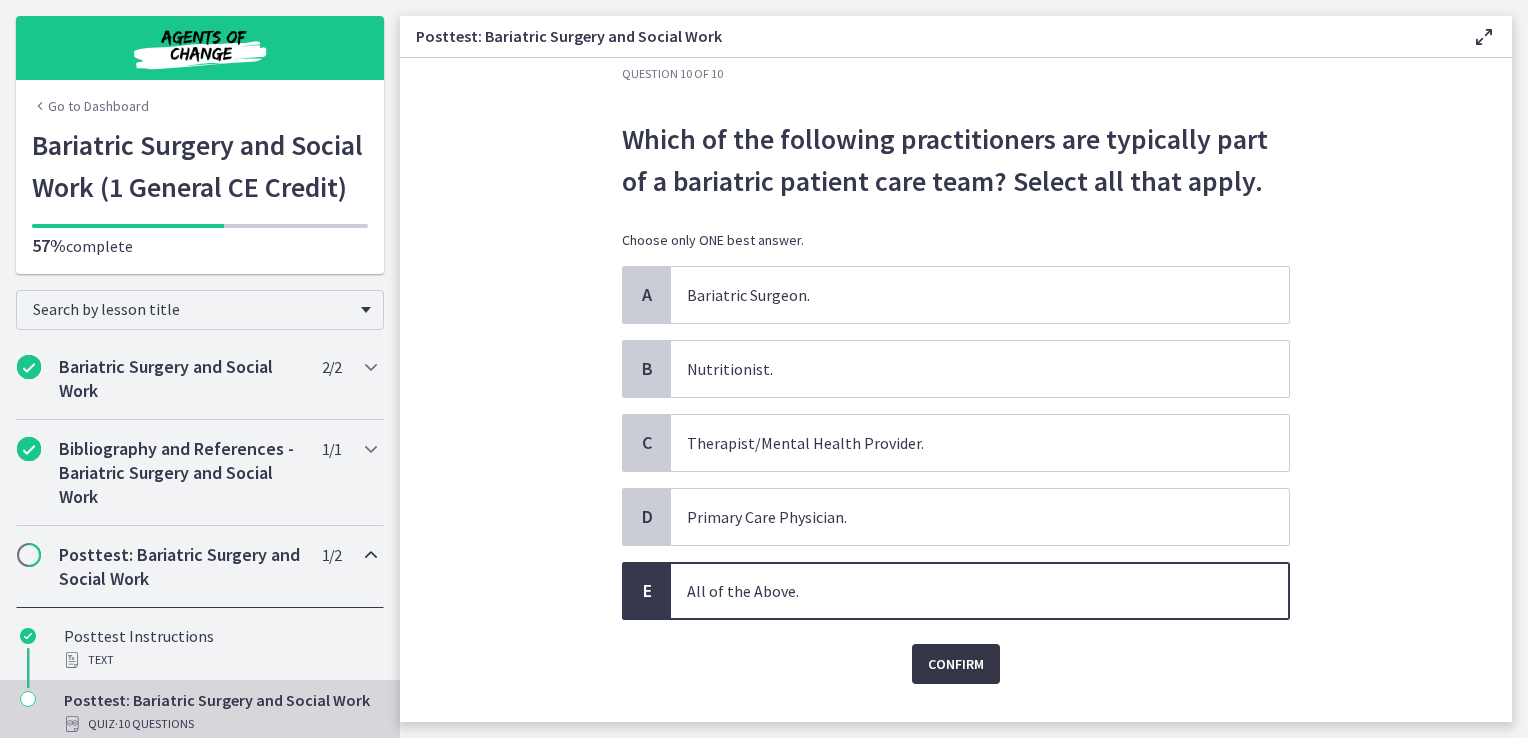 click on "Confirm" at bounding box center [956, 664] 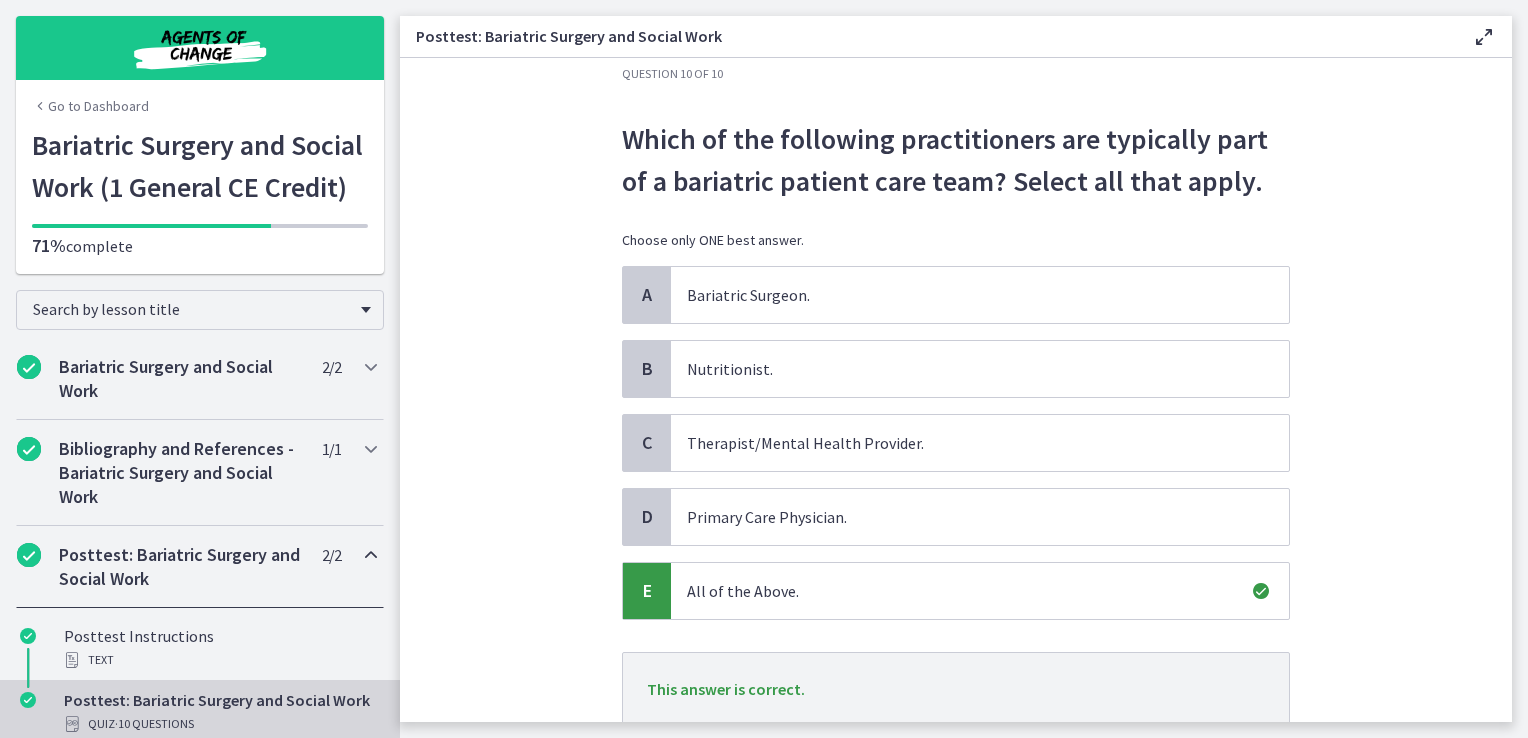scroll, scrollTop: 176, scrollLeft: 0, axis: vertical 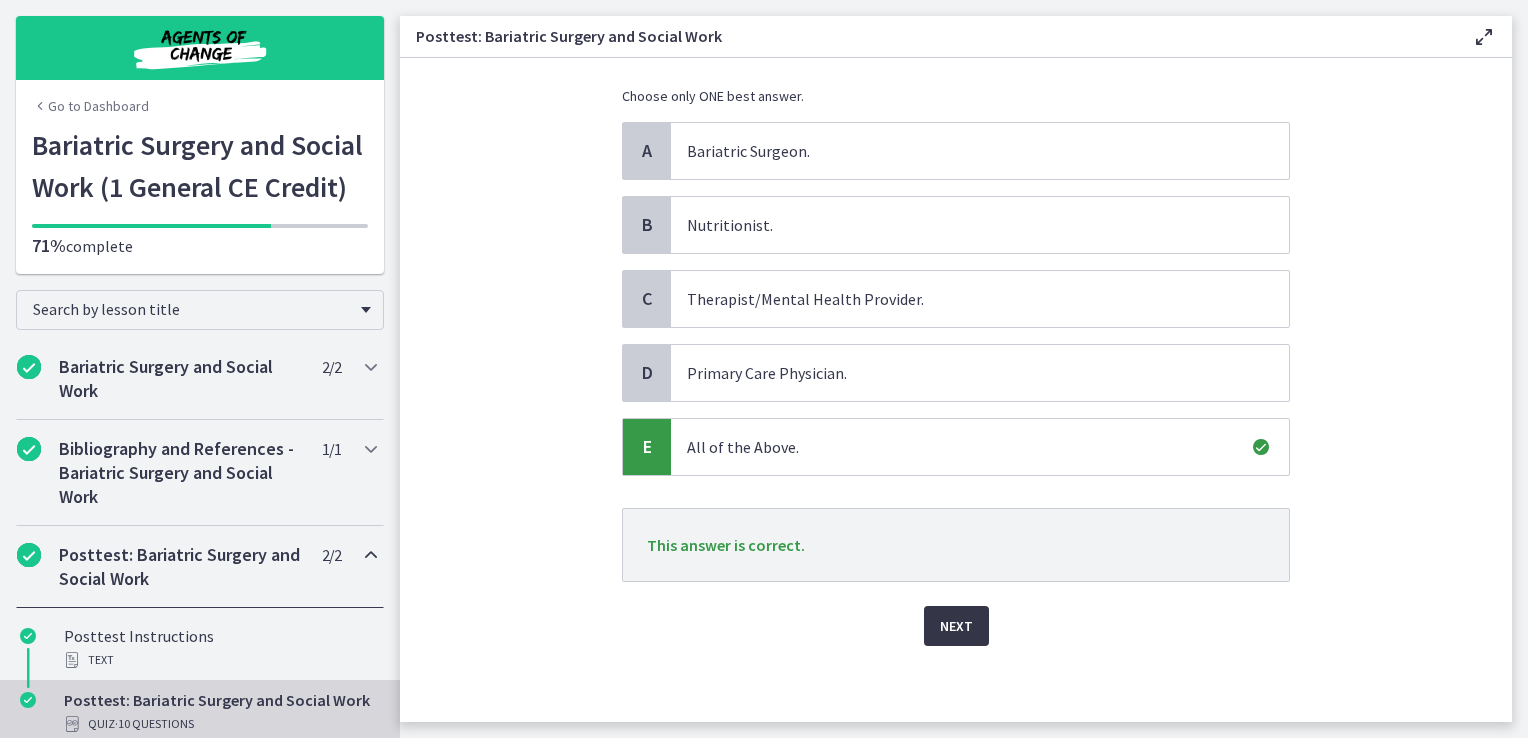 click on "Next" at bounding box center [956, 626] 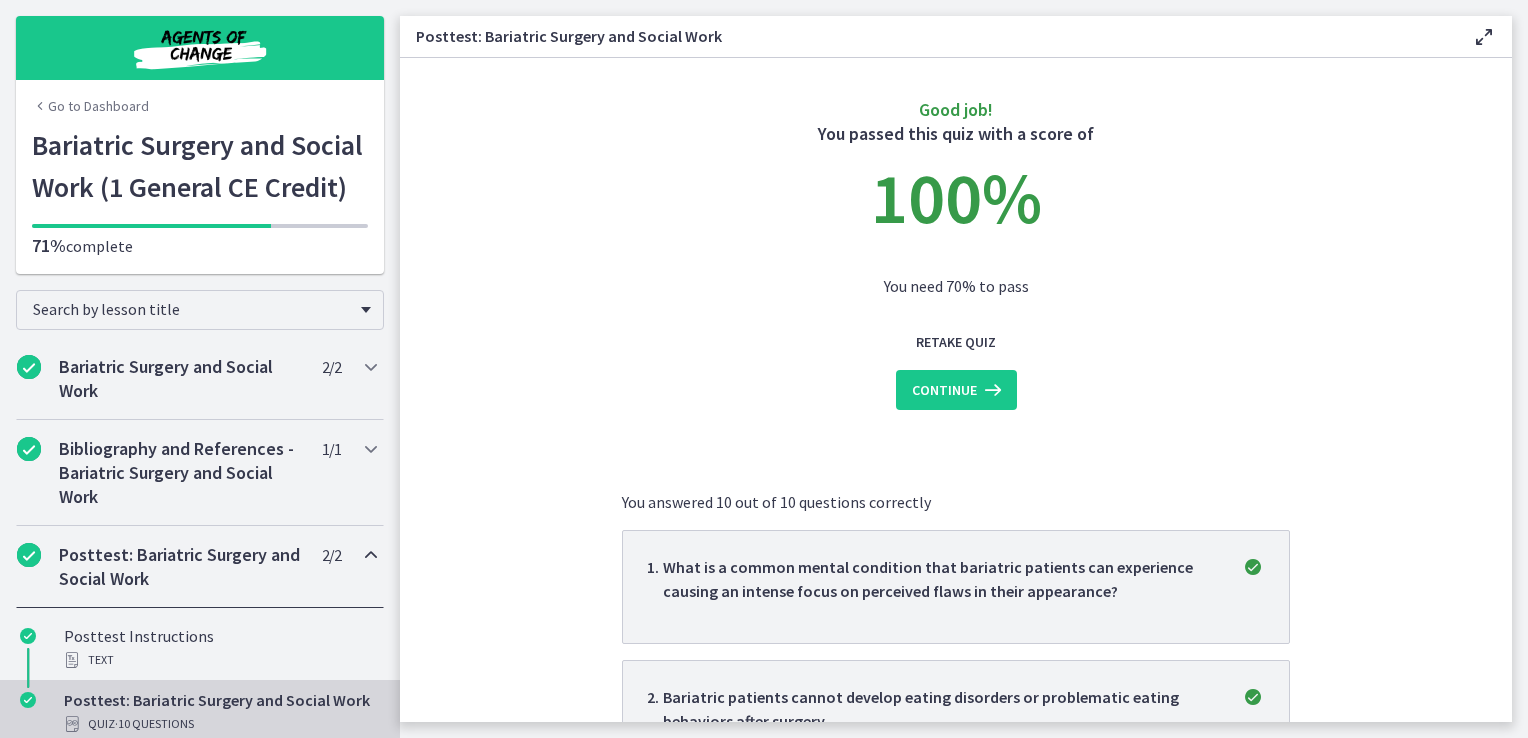 scroll, scrollTop: 79, scrollLeft: 0, axis: vertical 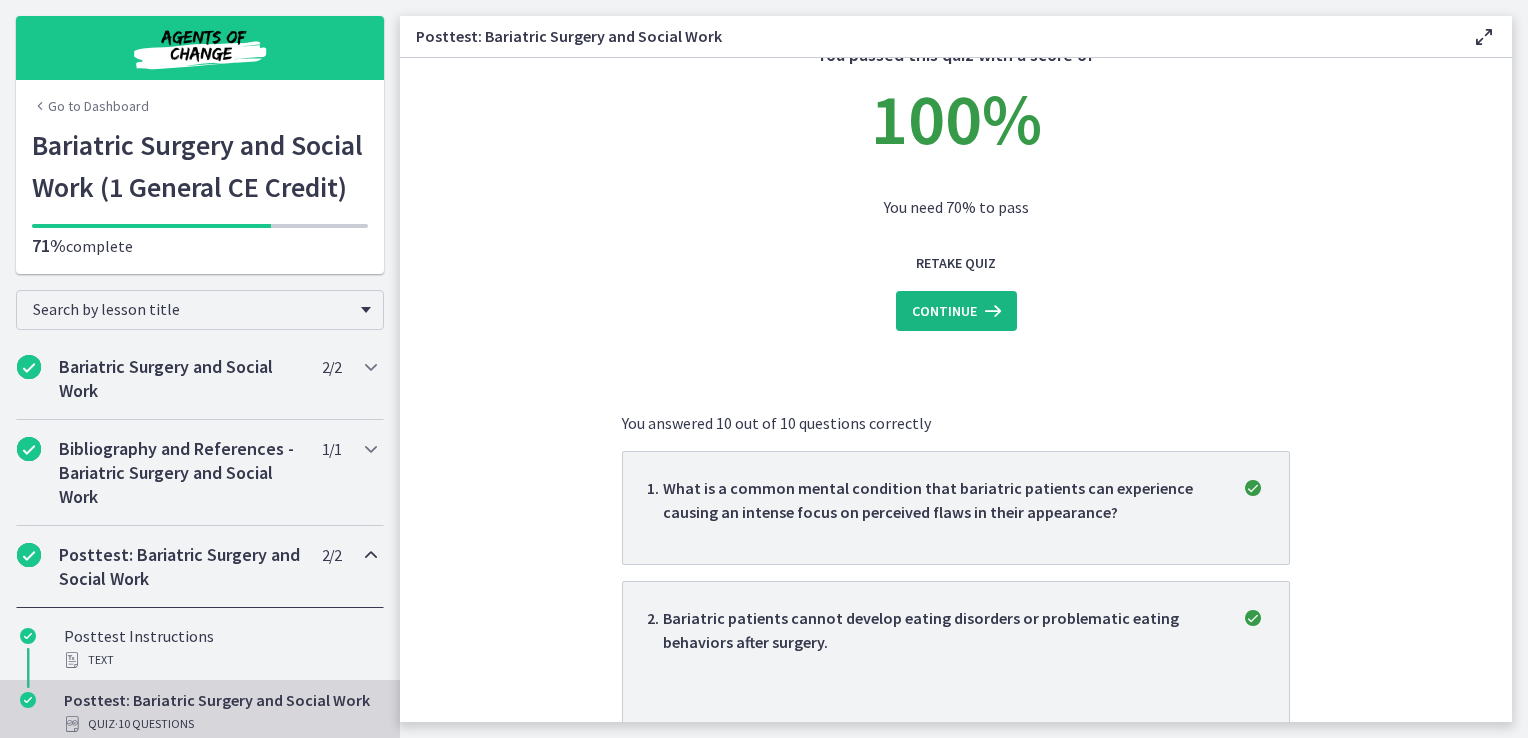 click on "Continue" at bounding box center (956, 311) 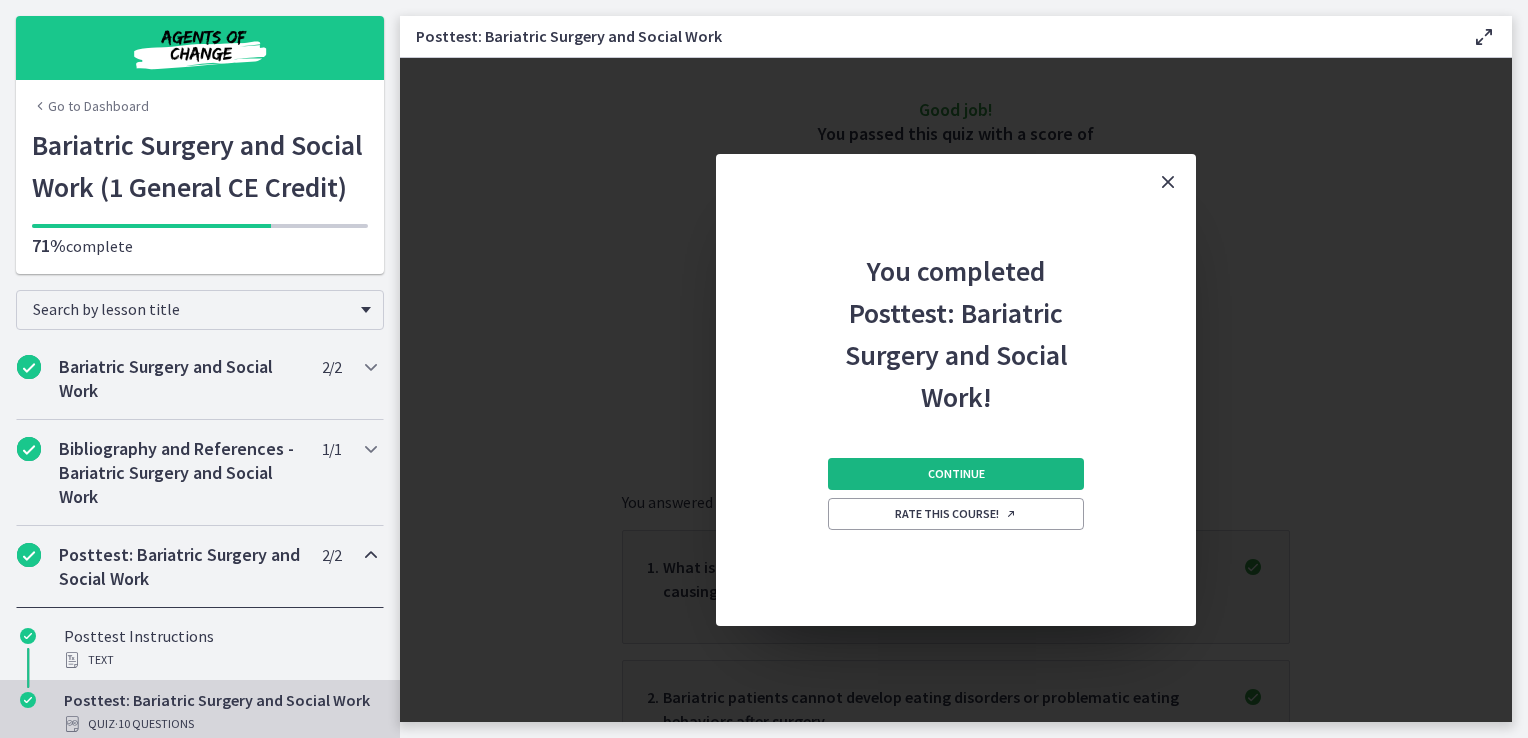 click on "Continue" at bounding box center (956, 474) 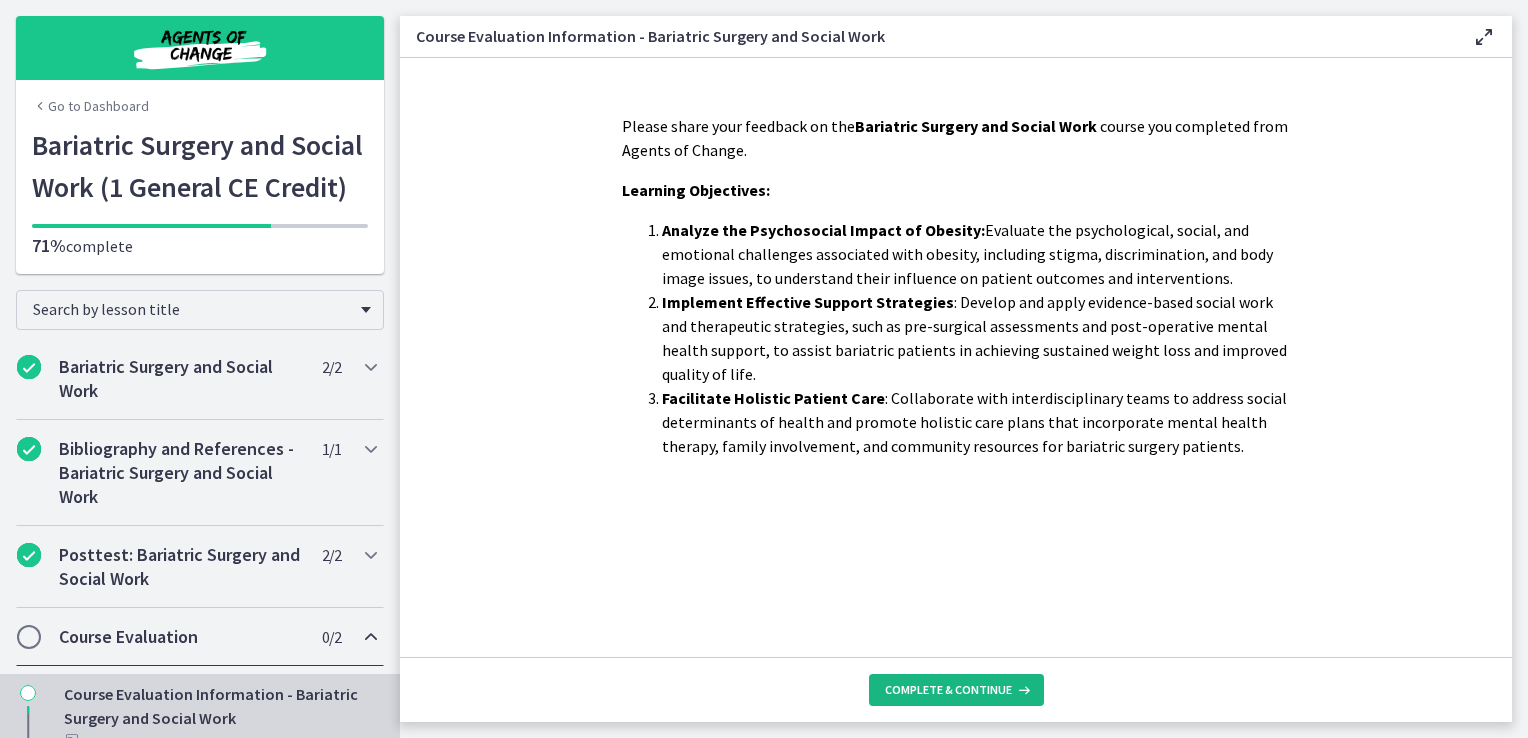 click on "Complete & continue" at bounding box center (948, 690) 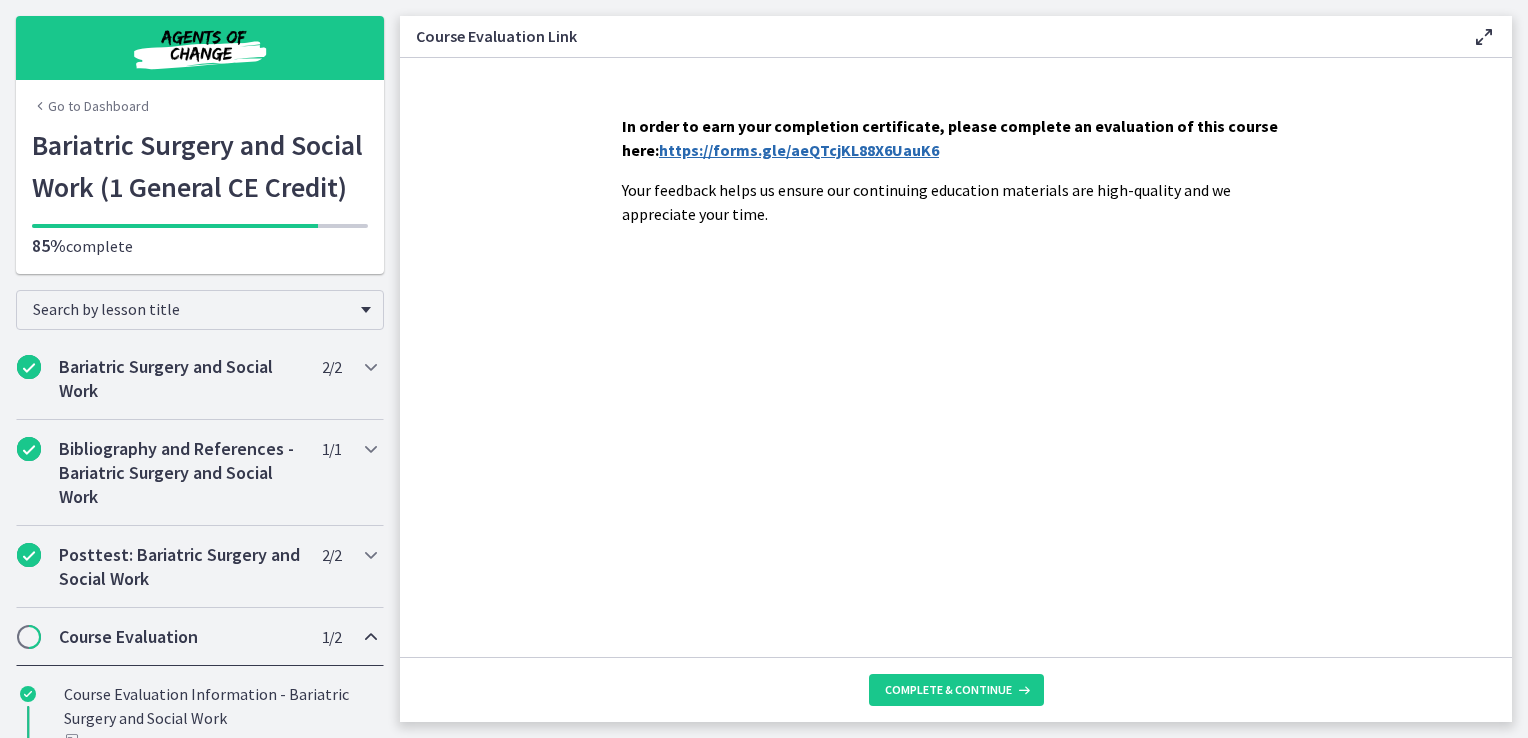 click on "https://forms.gle/aeQTcjKL88X6UauK6" at bounding box center [799, 150] 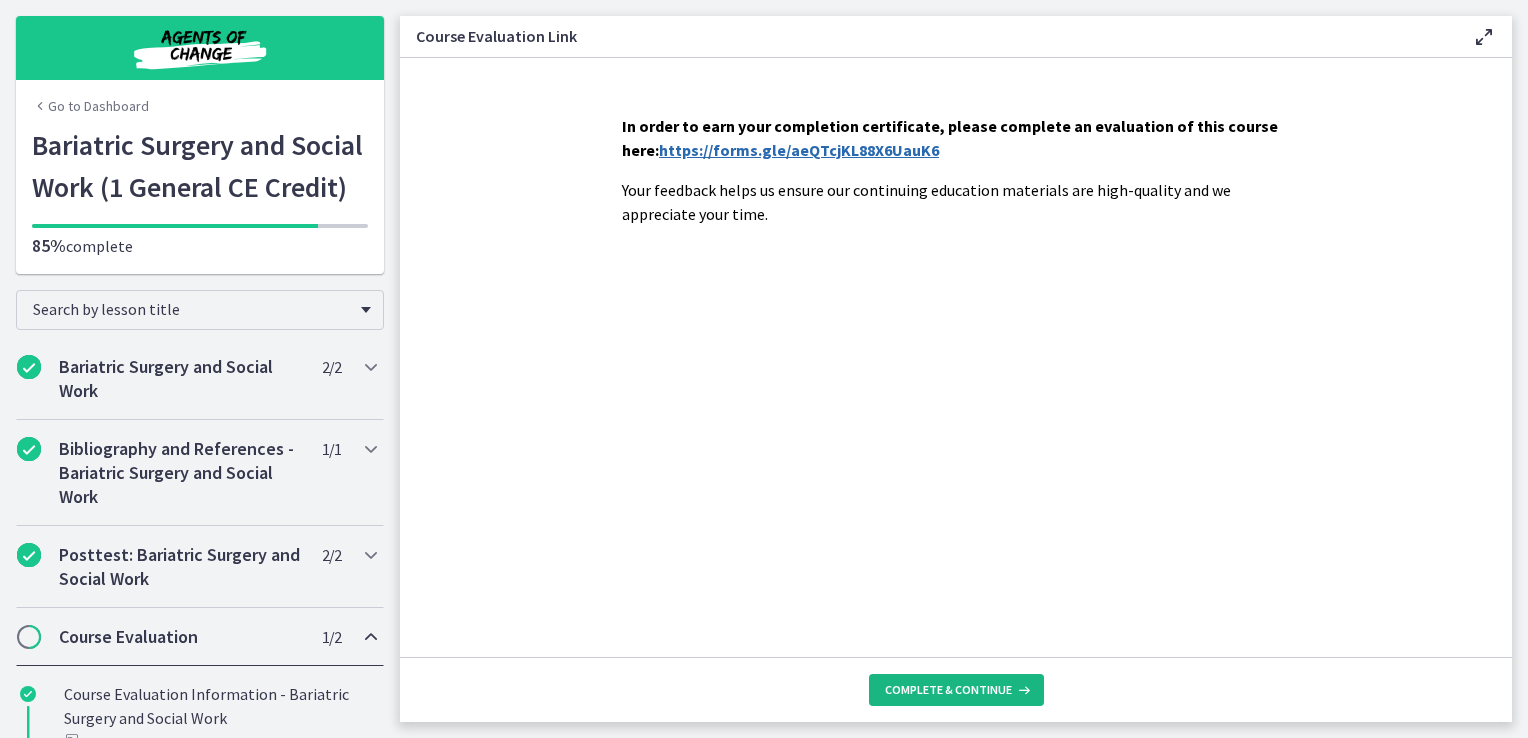 click on "Complete & continue" at bounding box center (948, 690) 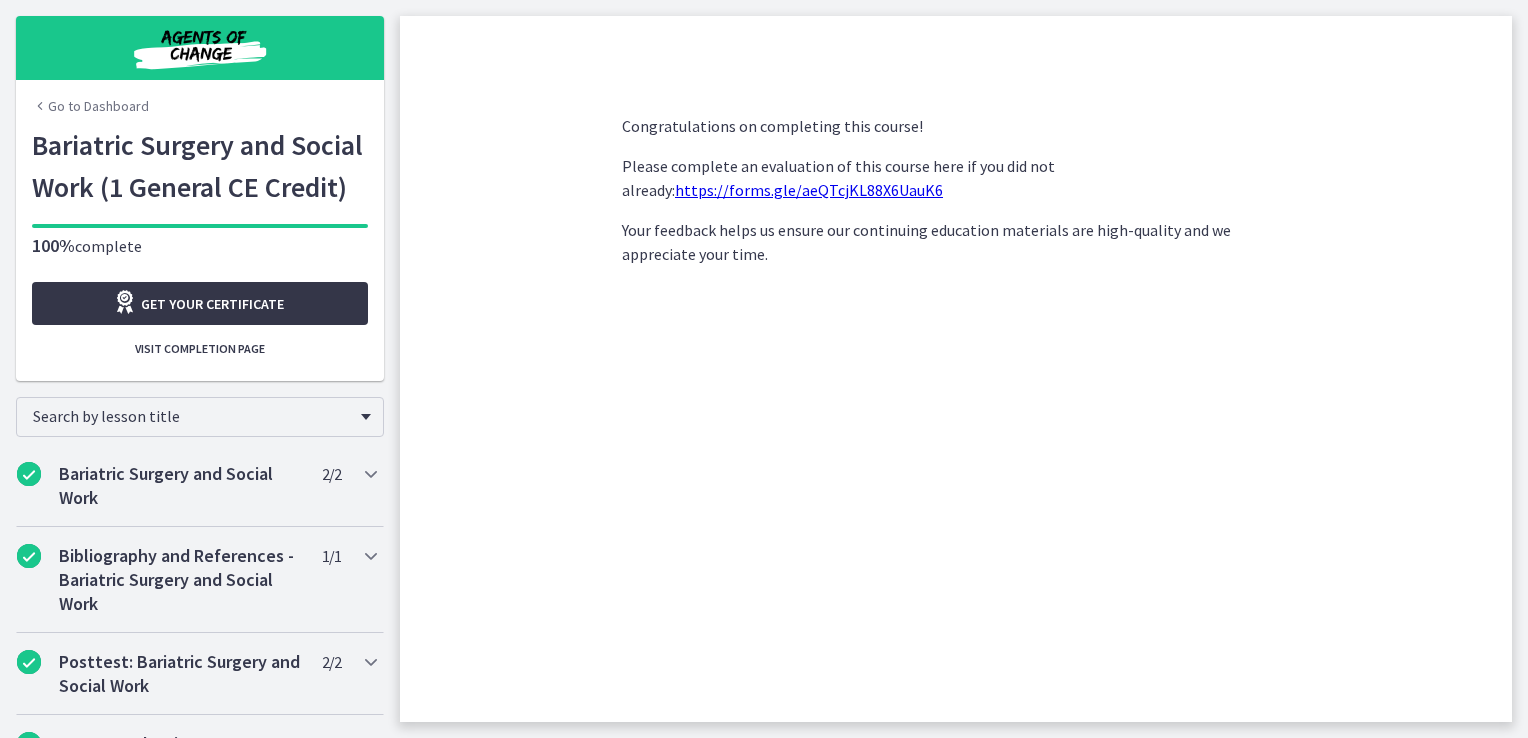 click on "Get your certificate" at bounding box center [200, 303] 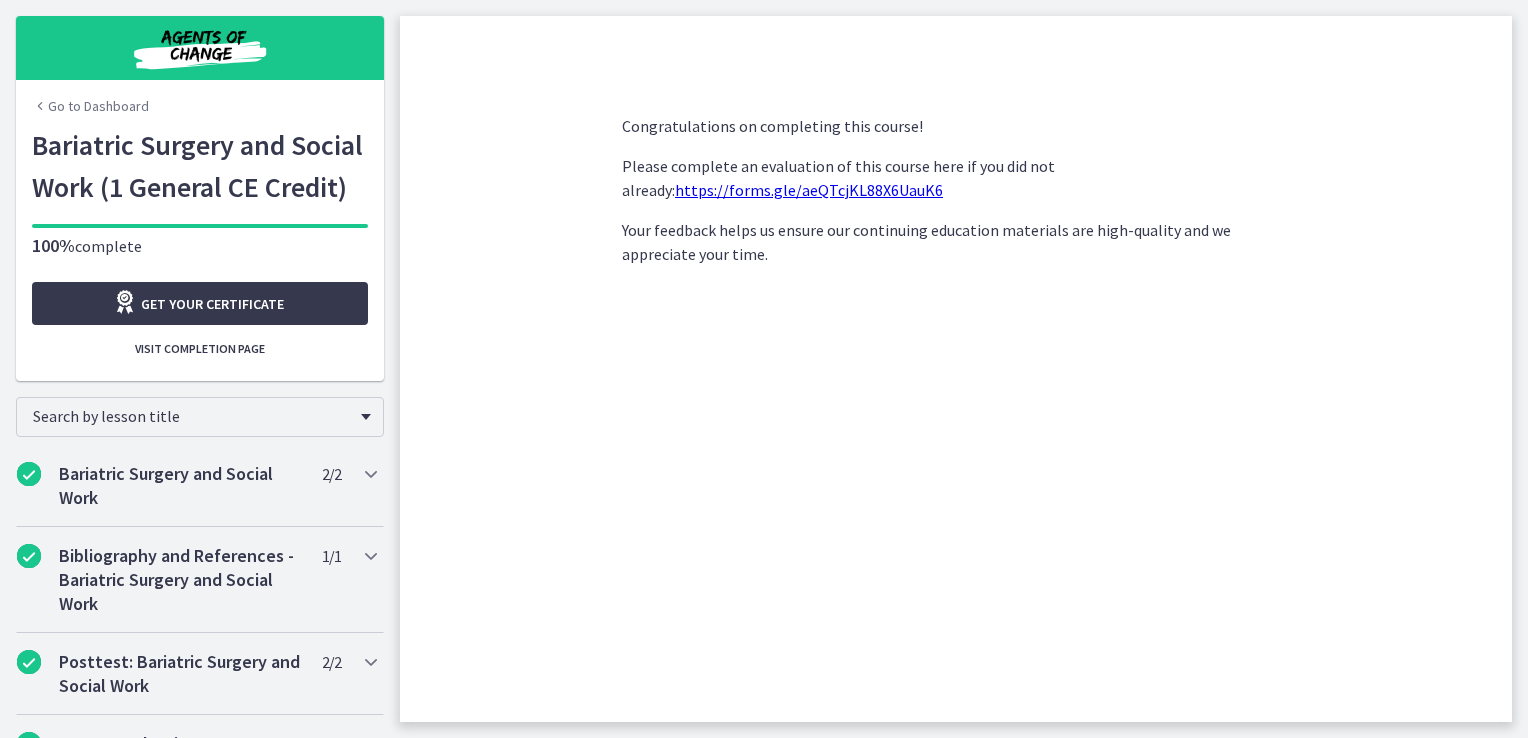 click on "Go to Dashboard" at bounding box center (90, 106) 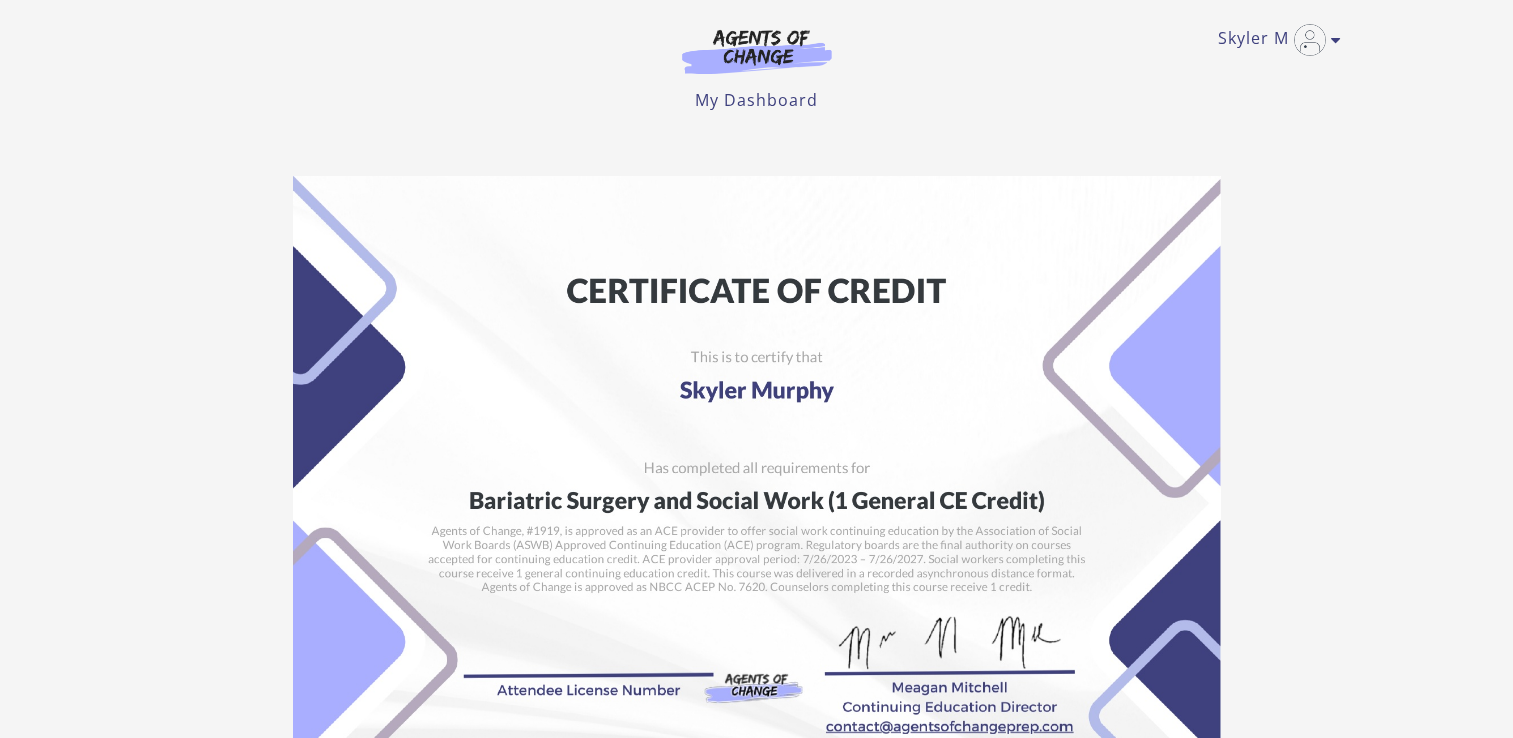 scroll, scrollTop: 0, scrollLeft: 0, axis: both 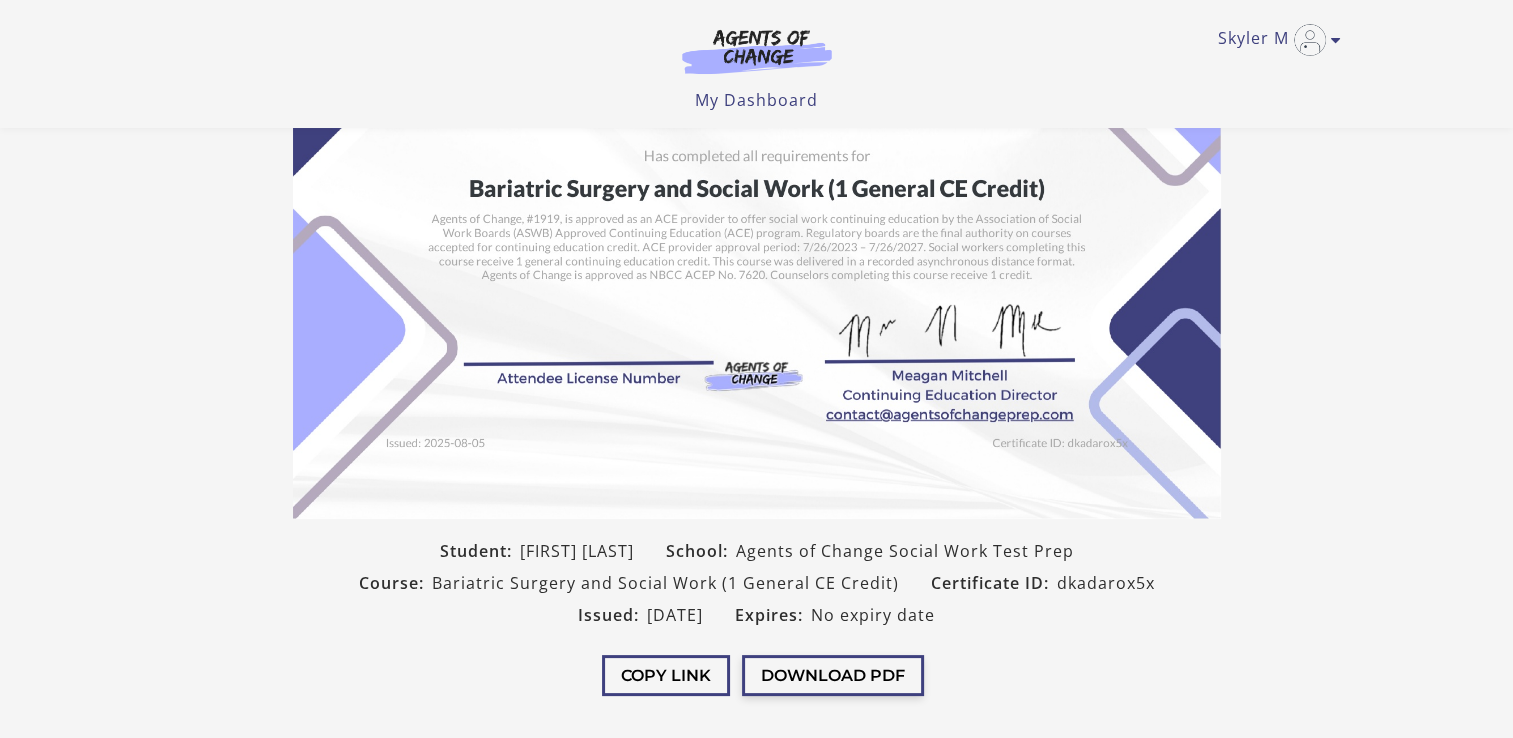 click on "Download PDF" at bounding box center (833, 675) 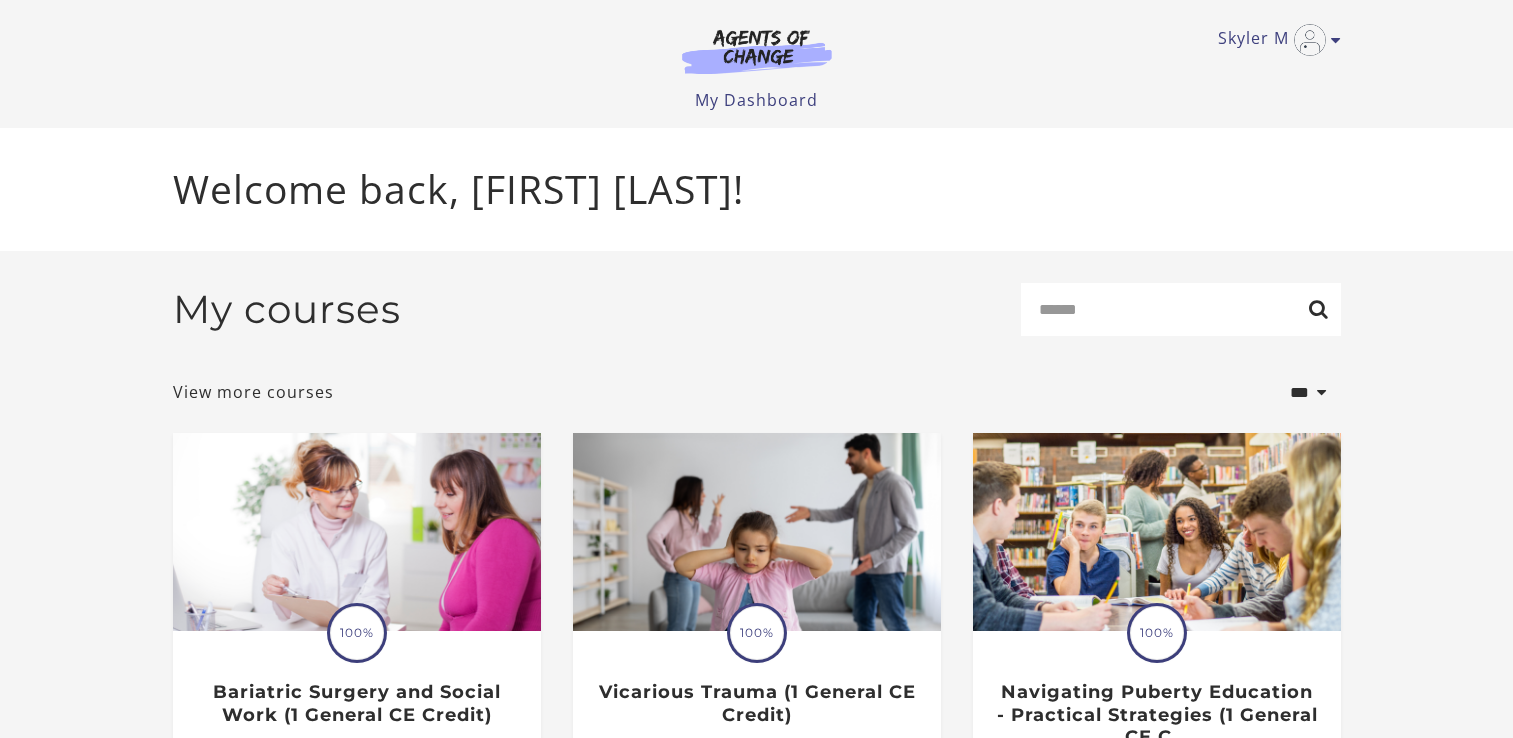 scroll, scrollTop: 0, scrollLeft: 0, axis: both 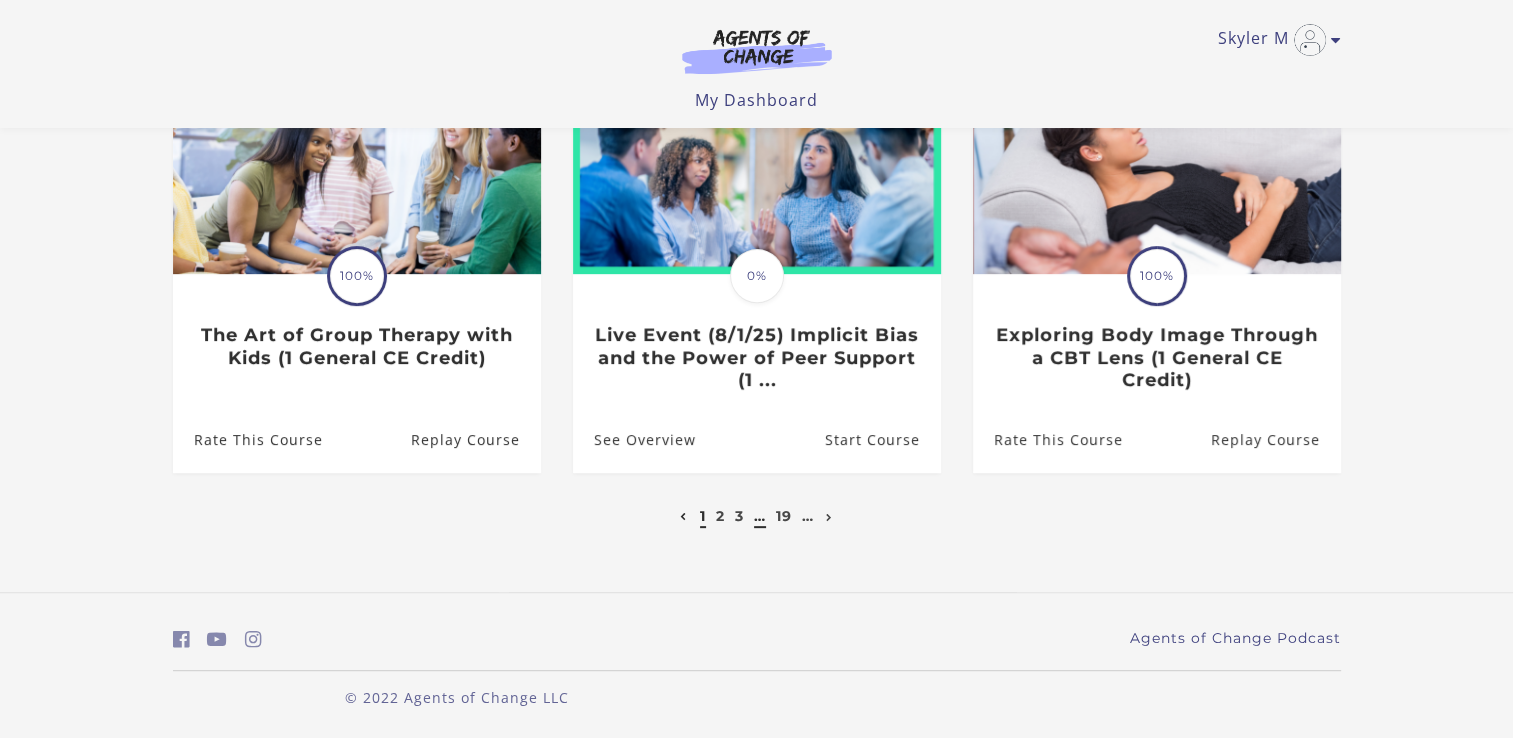 click on "…" at bounding box center [760, 516] 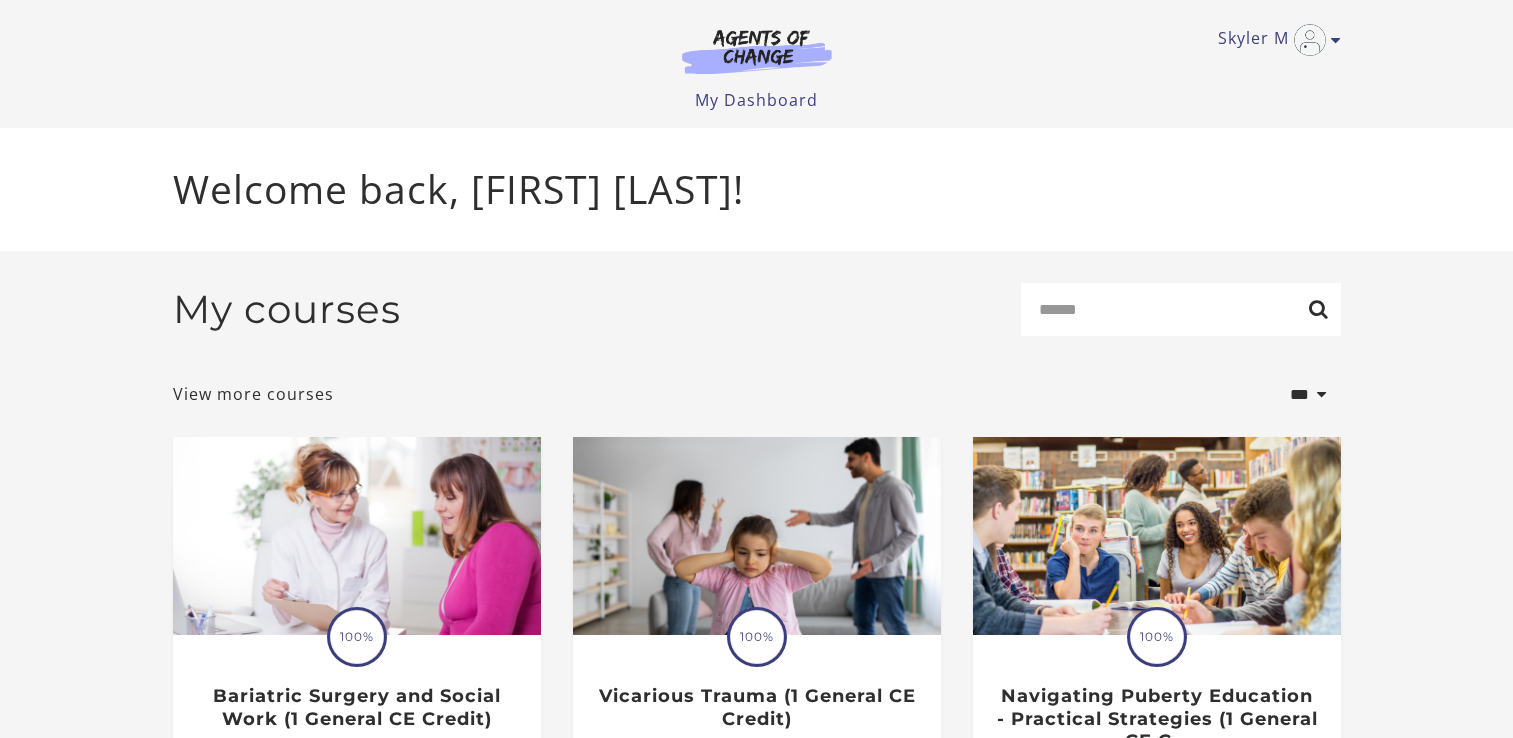 scroll, scrollTop: 0, scrollLeft: 0, axis: both 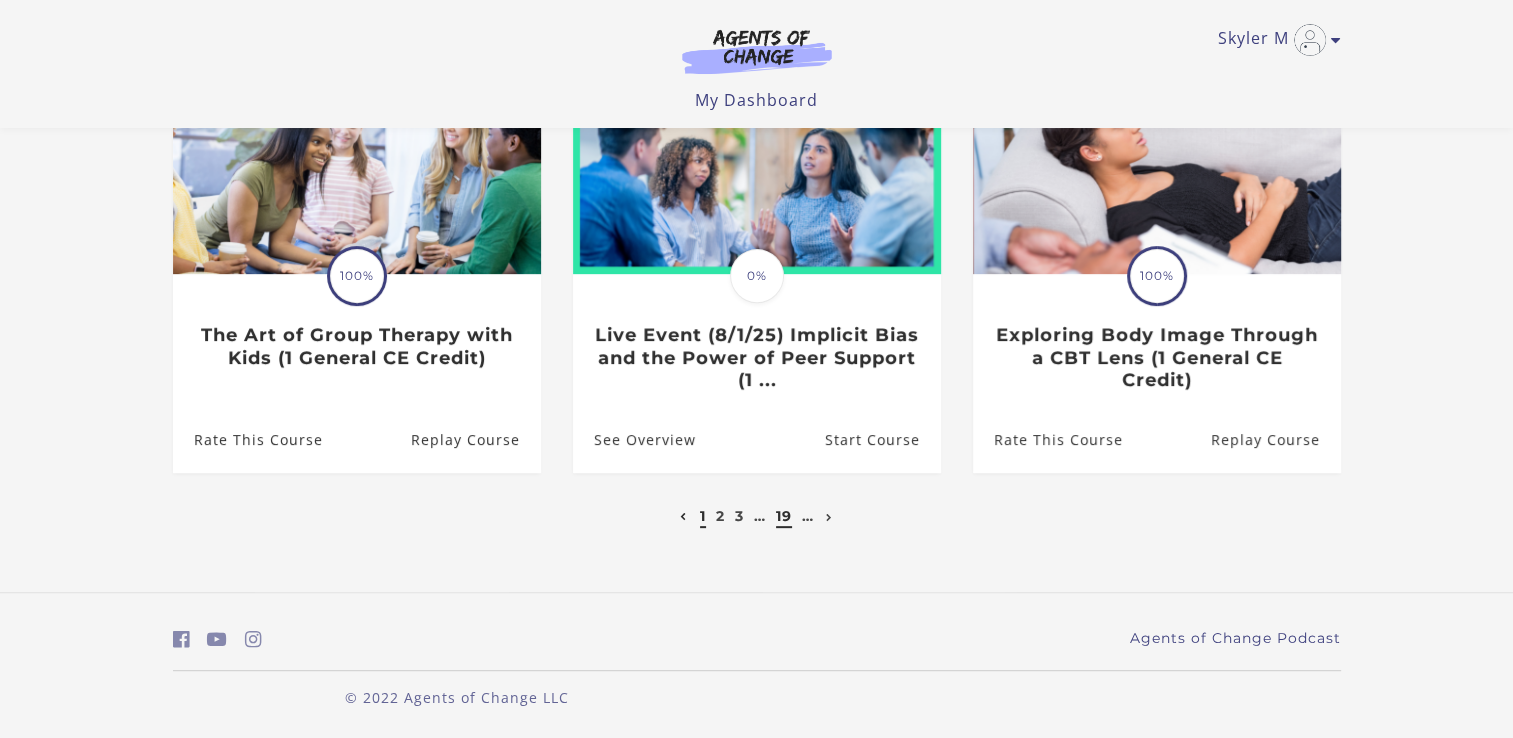 click on "19" at bounding box center [784, 516] 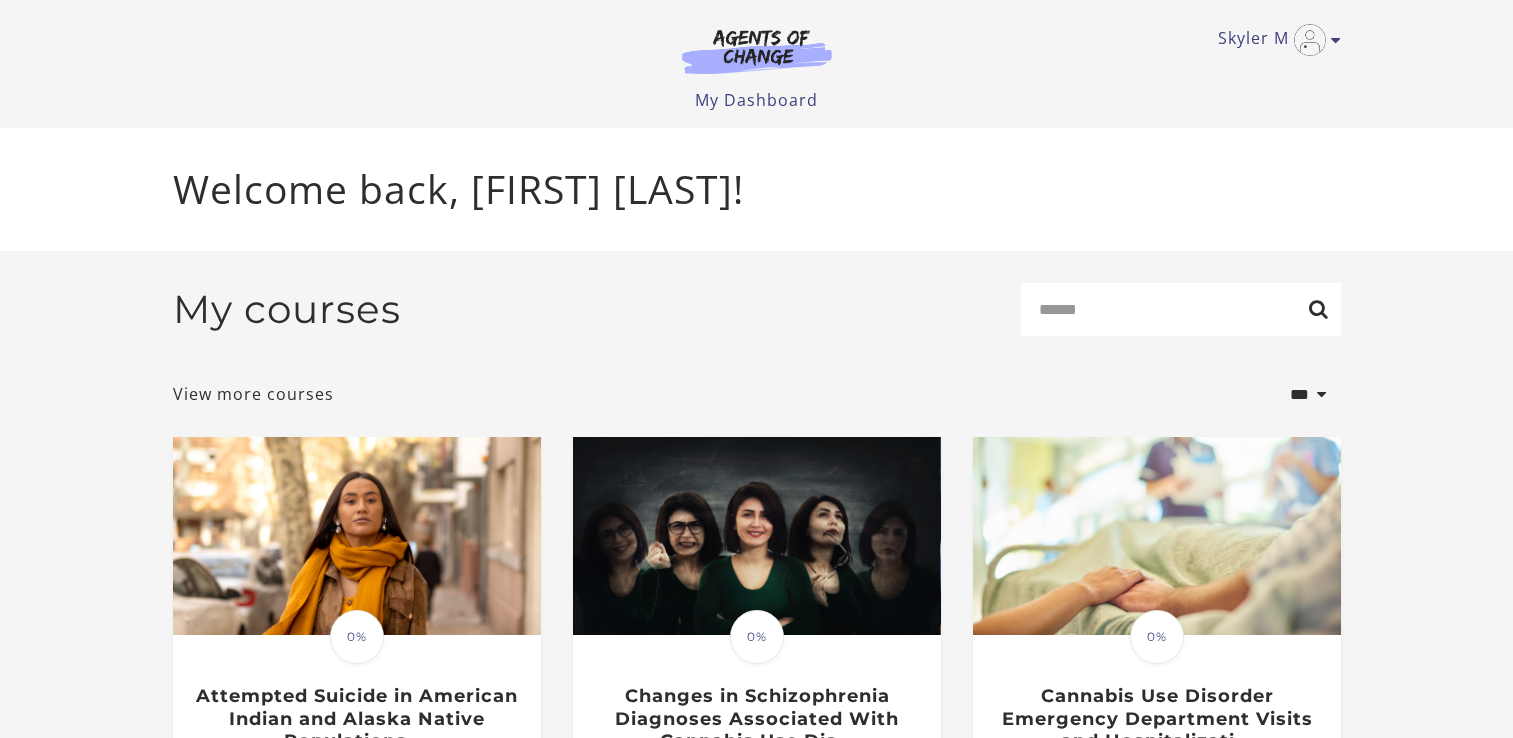 scroll, scrollTop: 0, scrollLeft: 0, axis: both 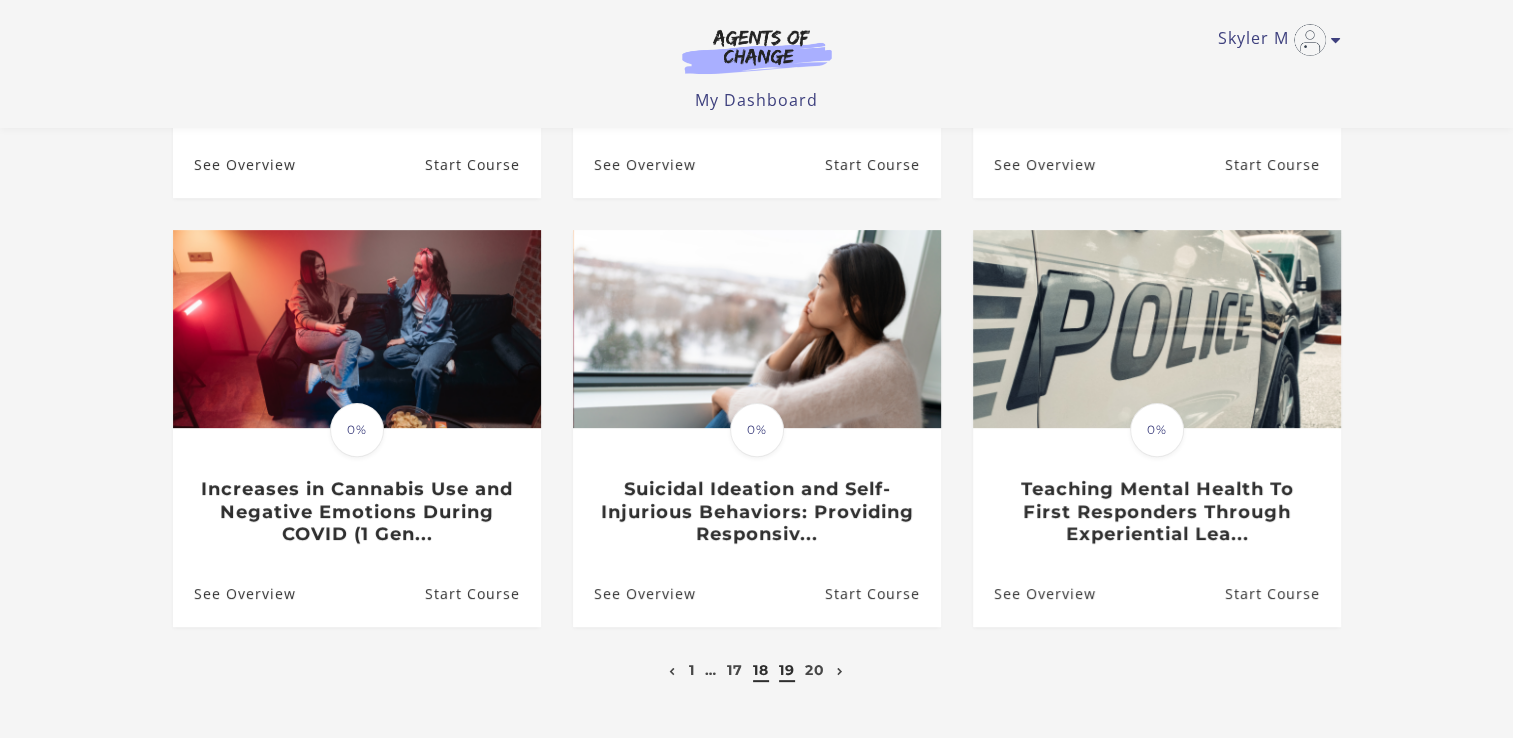 click on "18" at bounding box center (761, 670) 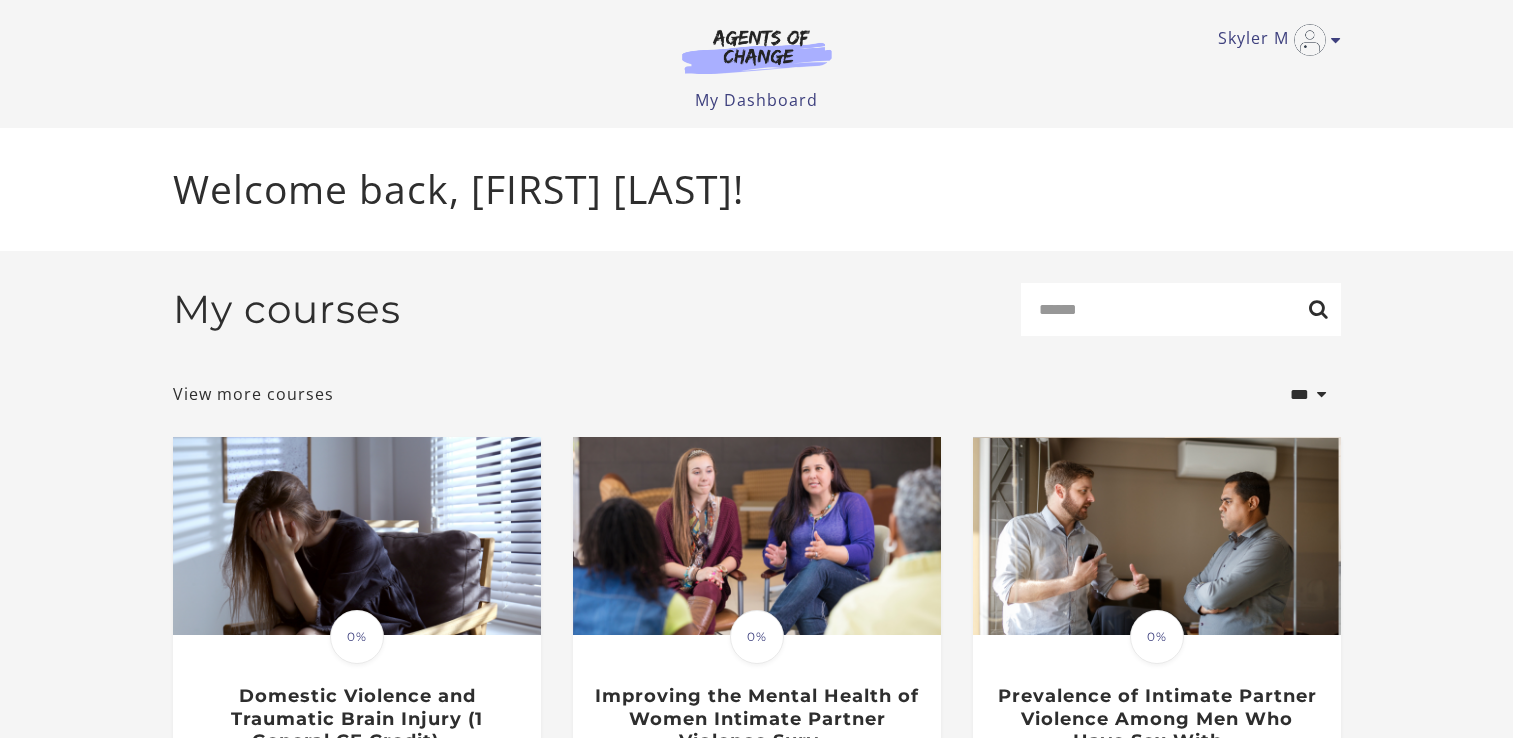 scroll, scrollTop: 0, scrollLeft: 0, axis: both 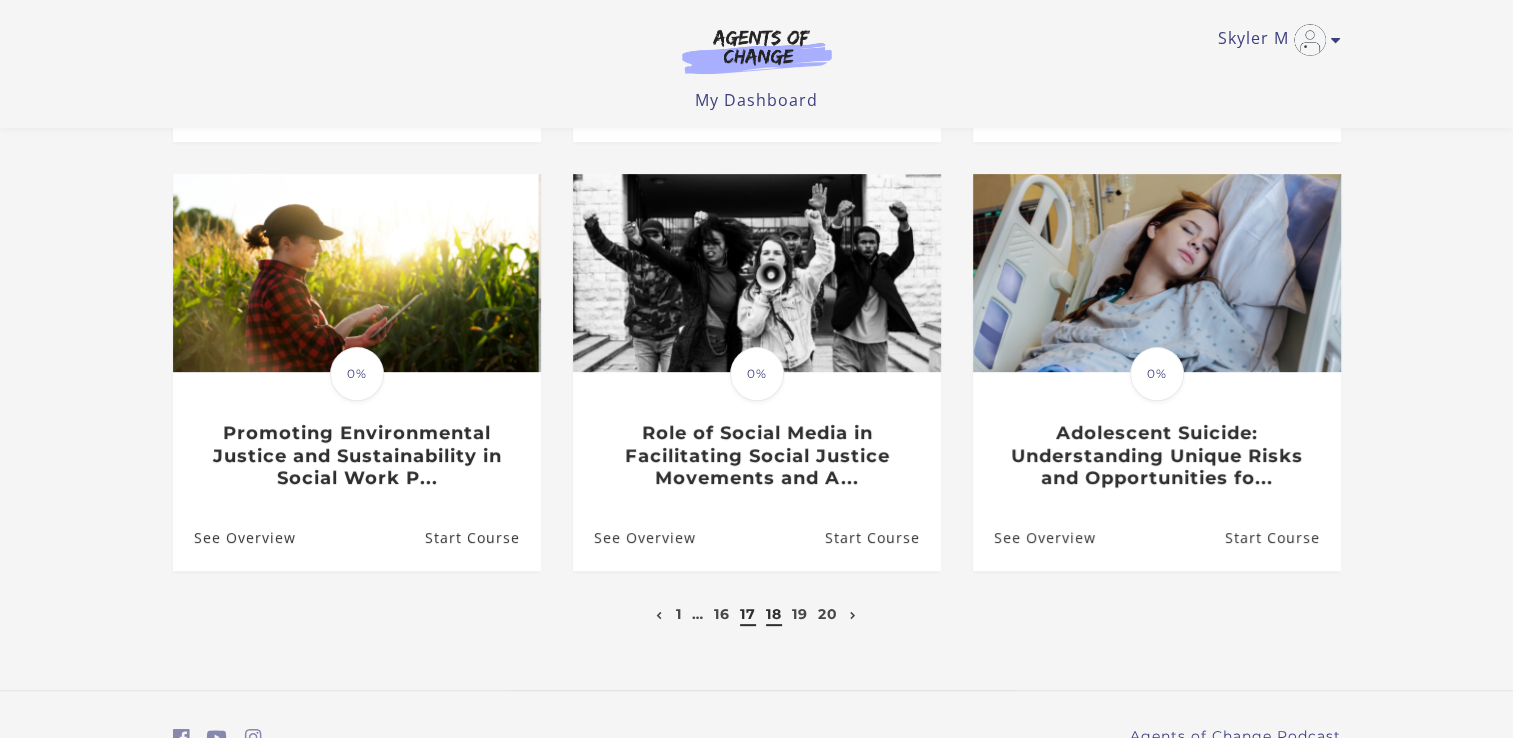 click on "17" at bounding box center (748, 614) 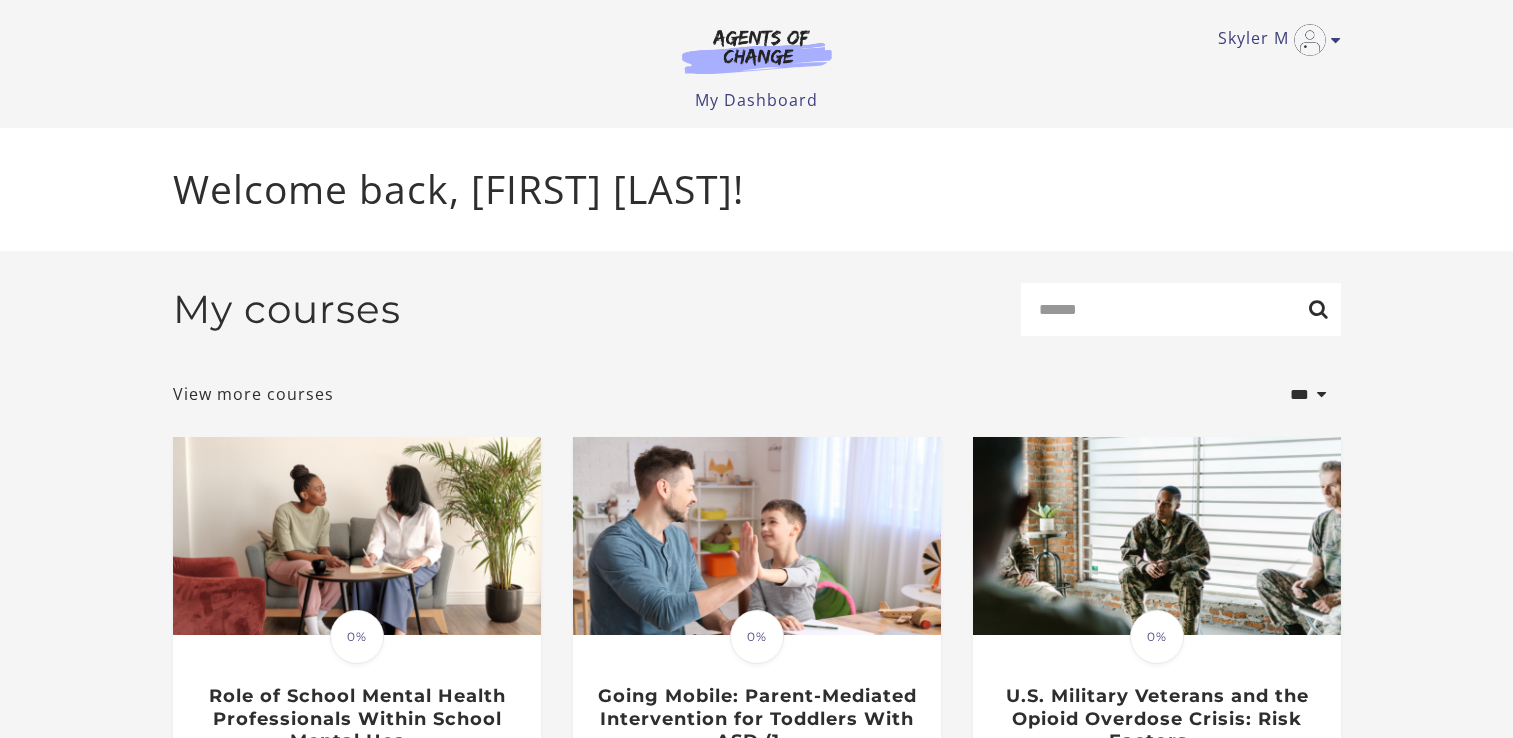 scroll, scrollTop: 0, scrollLeft: 0, axis: both 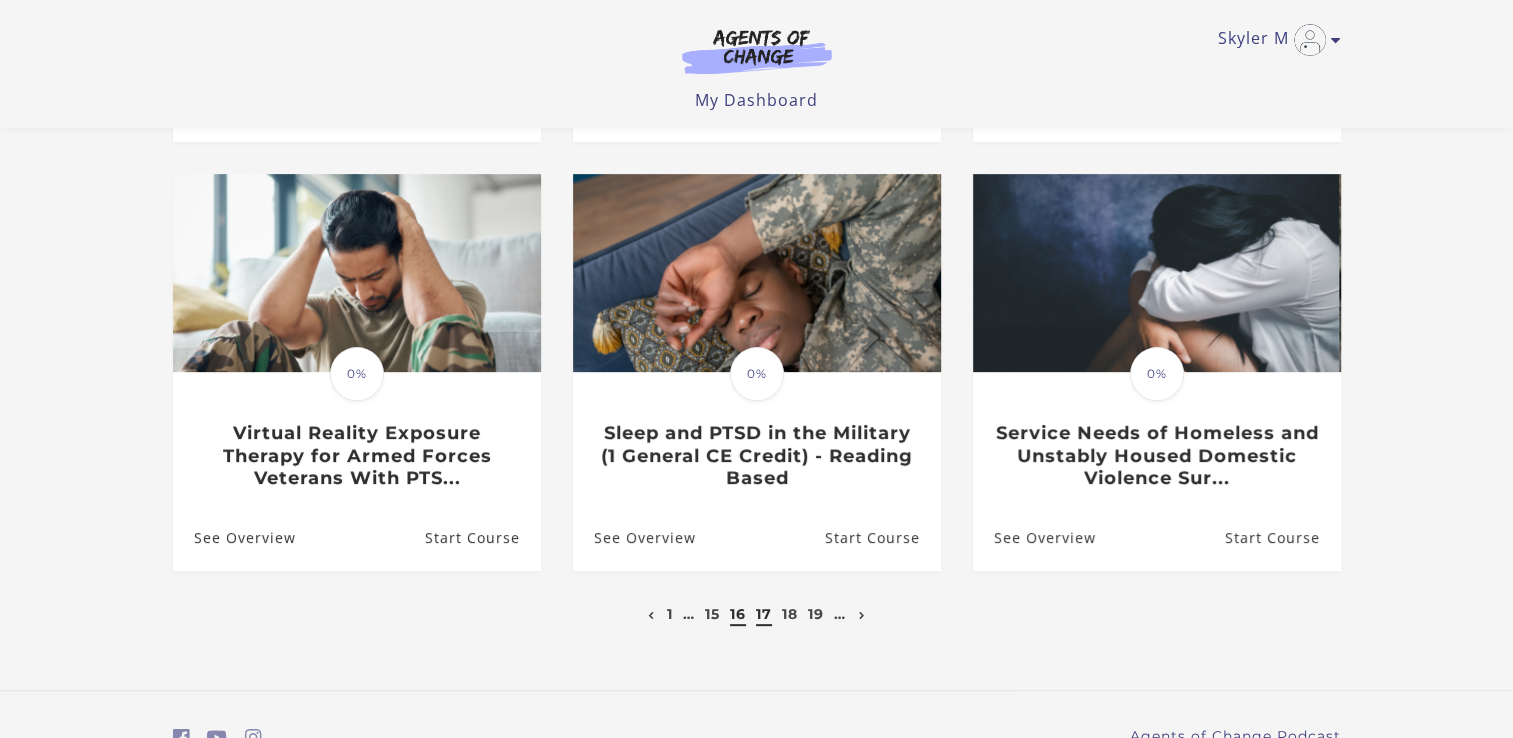 click on "16" at bounding box center [738, 614] 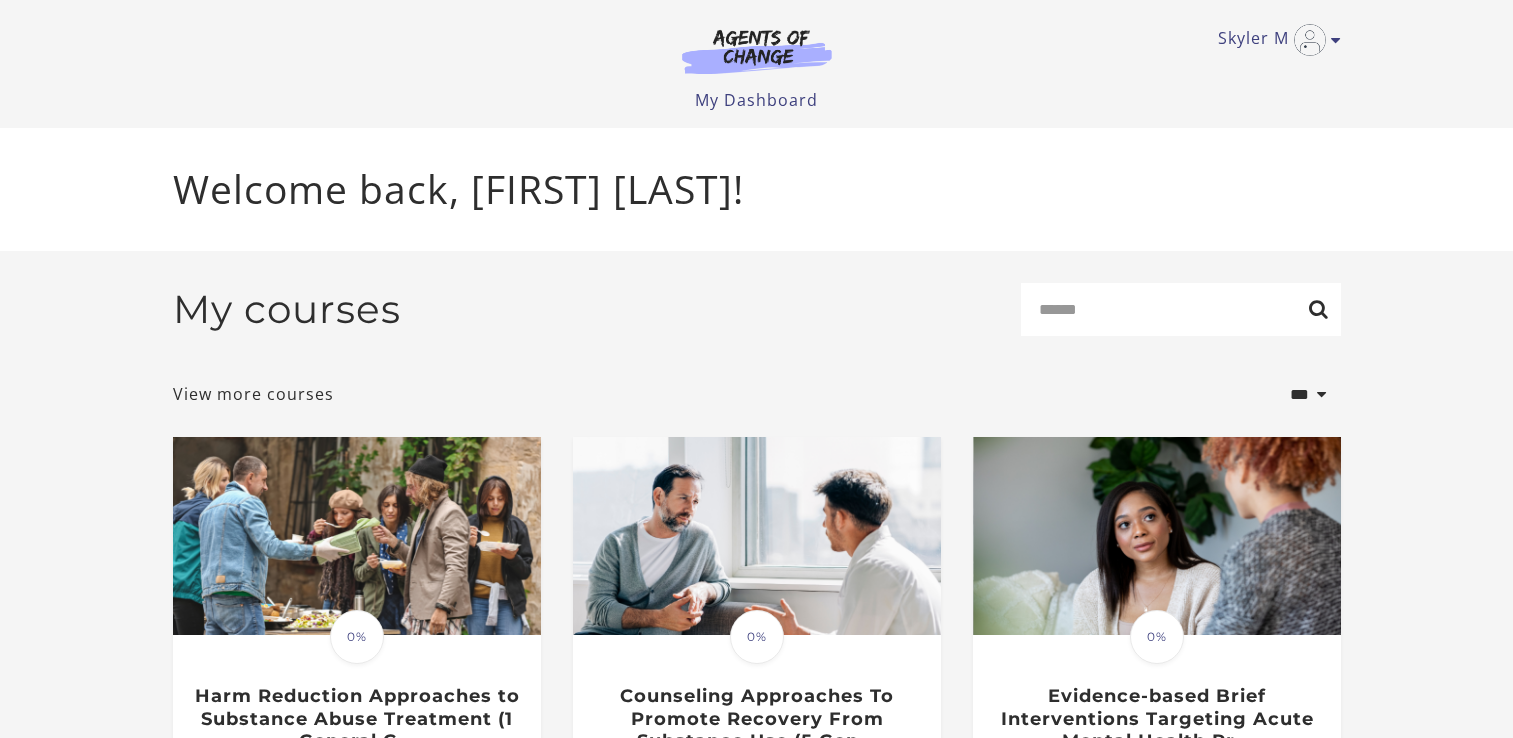 scroll, scrollTop: 0, scrollLeft: 0, axis: both 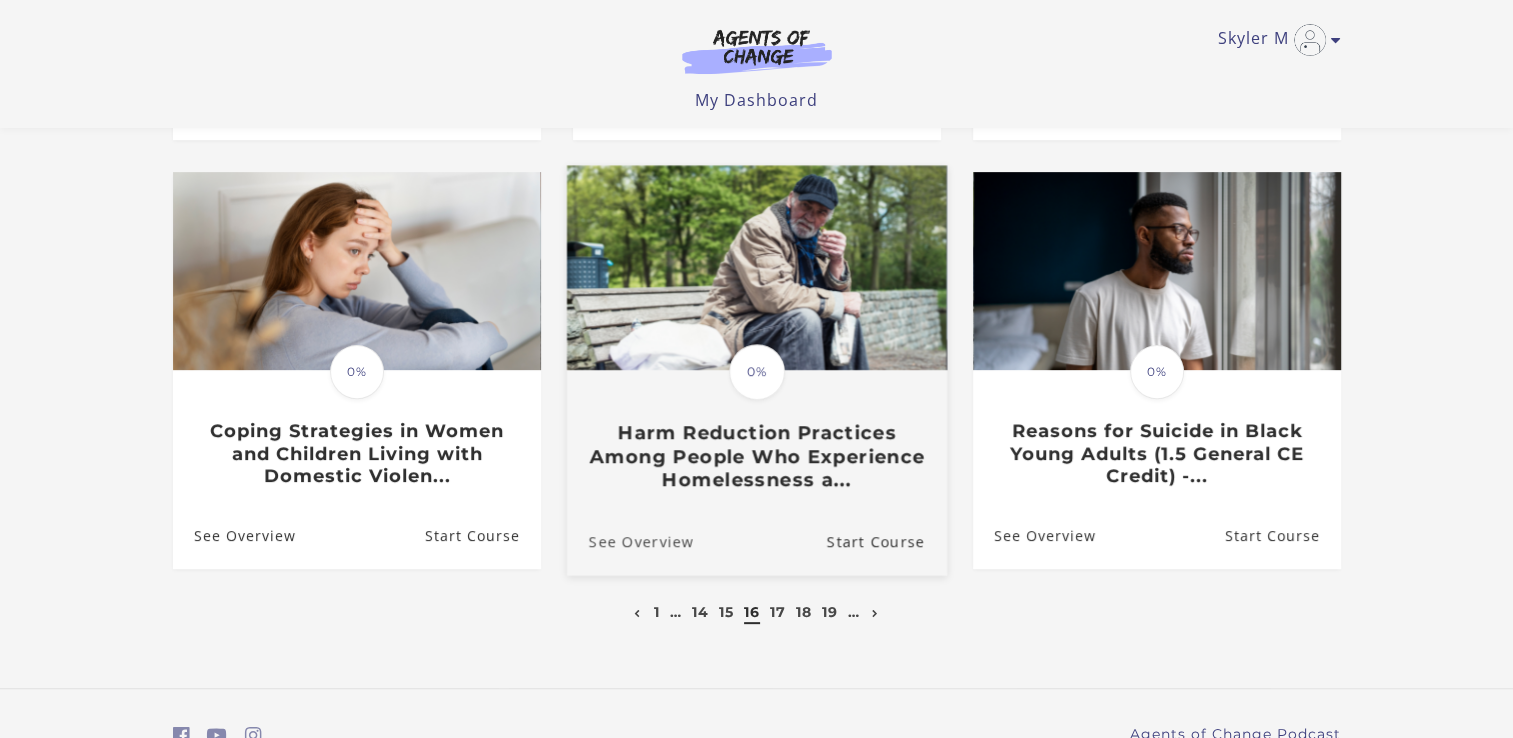 click on "See Overview" at bounding box center (629, 541) 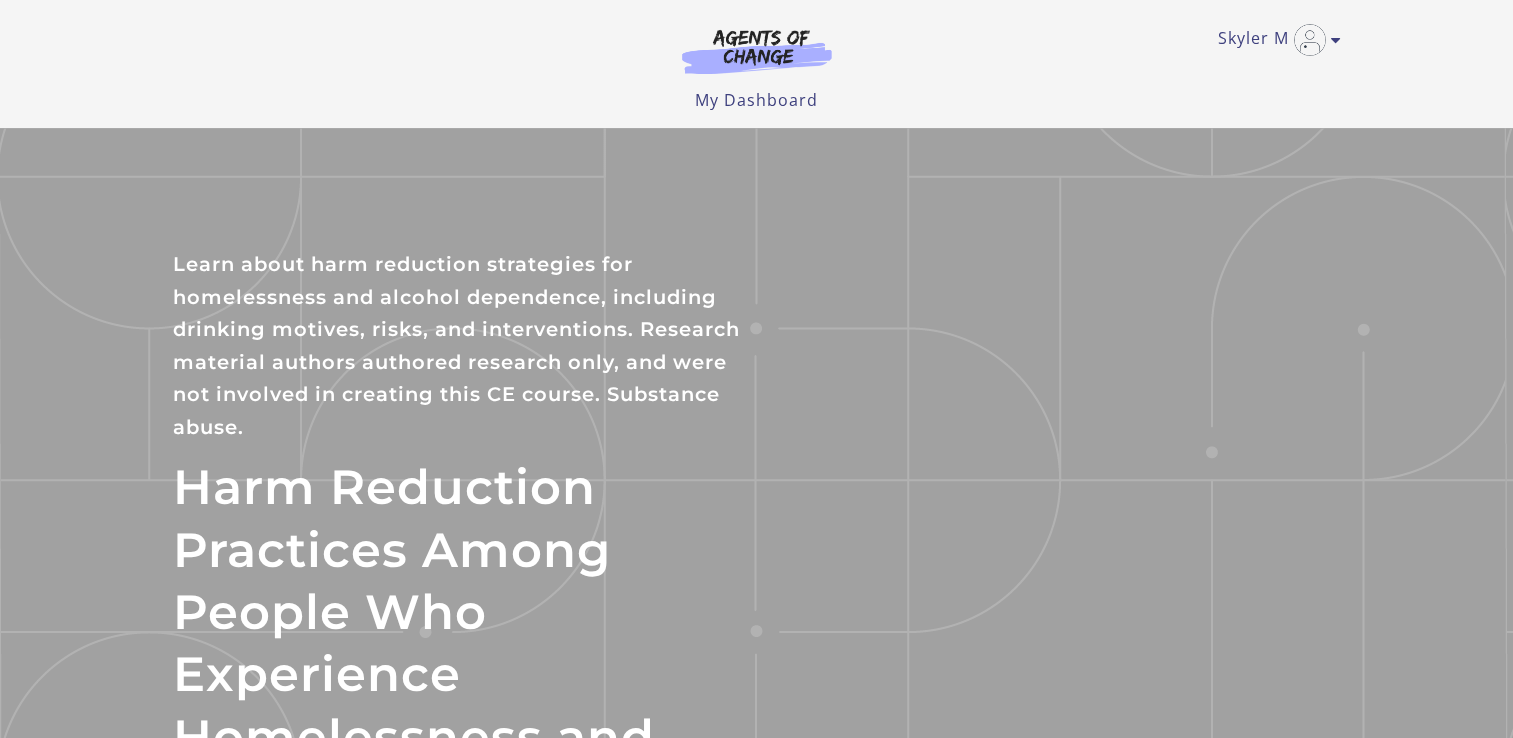scroll, scrollTop: 0, scrollLeft: 0, axis: both 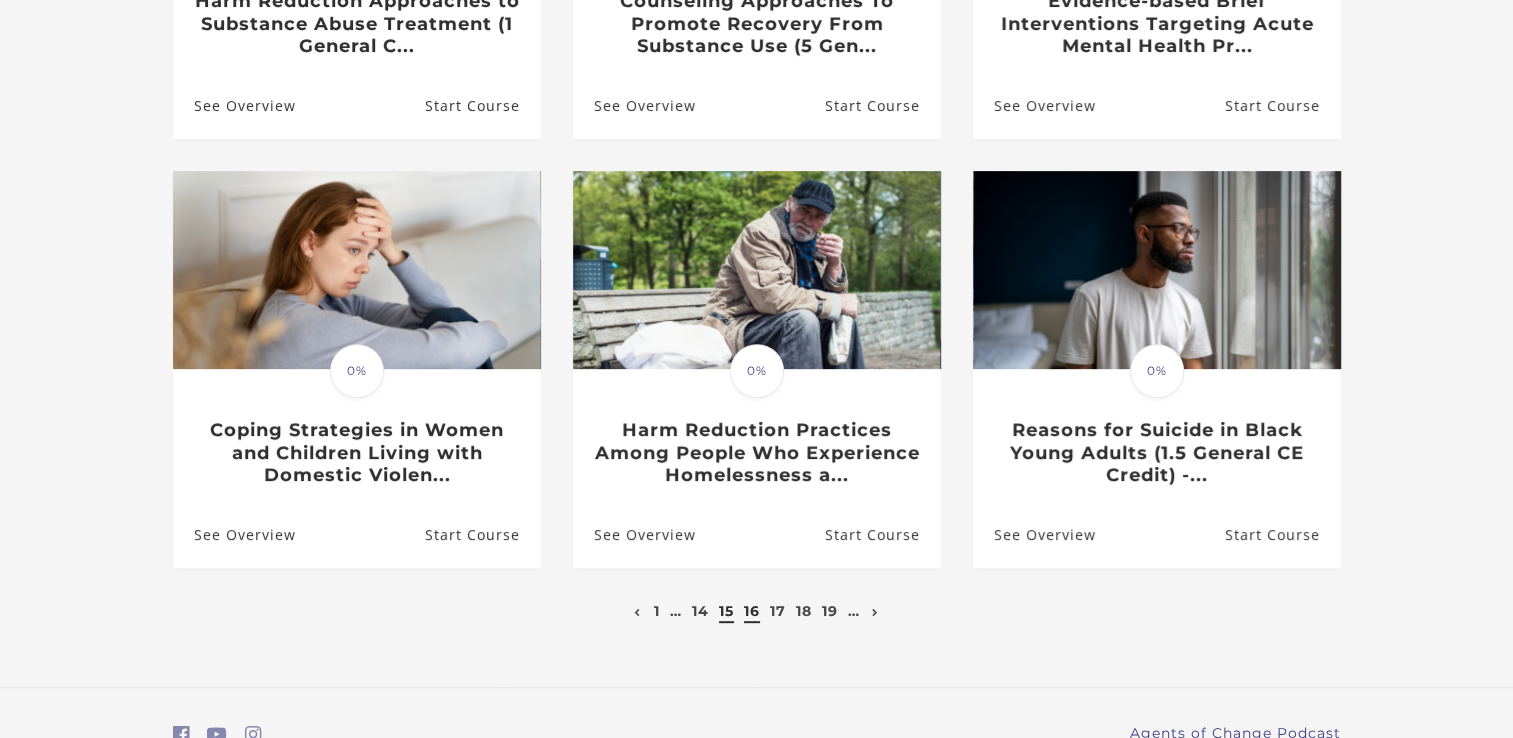 click on "15" at bounding box center [726, 611] 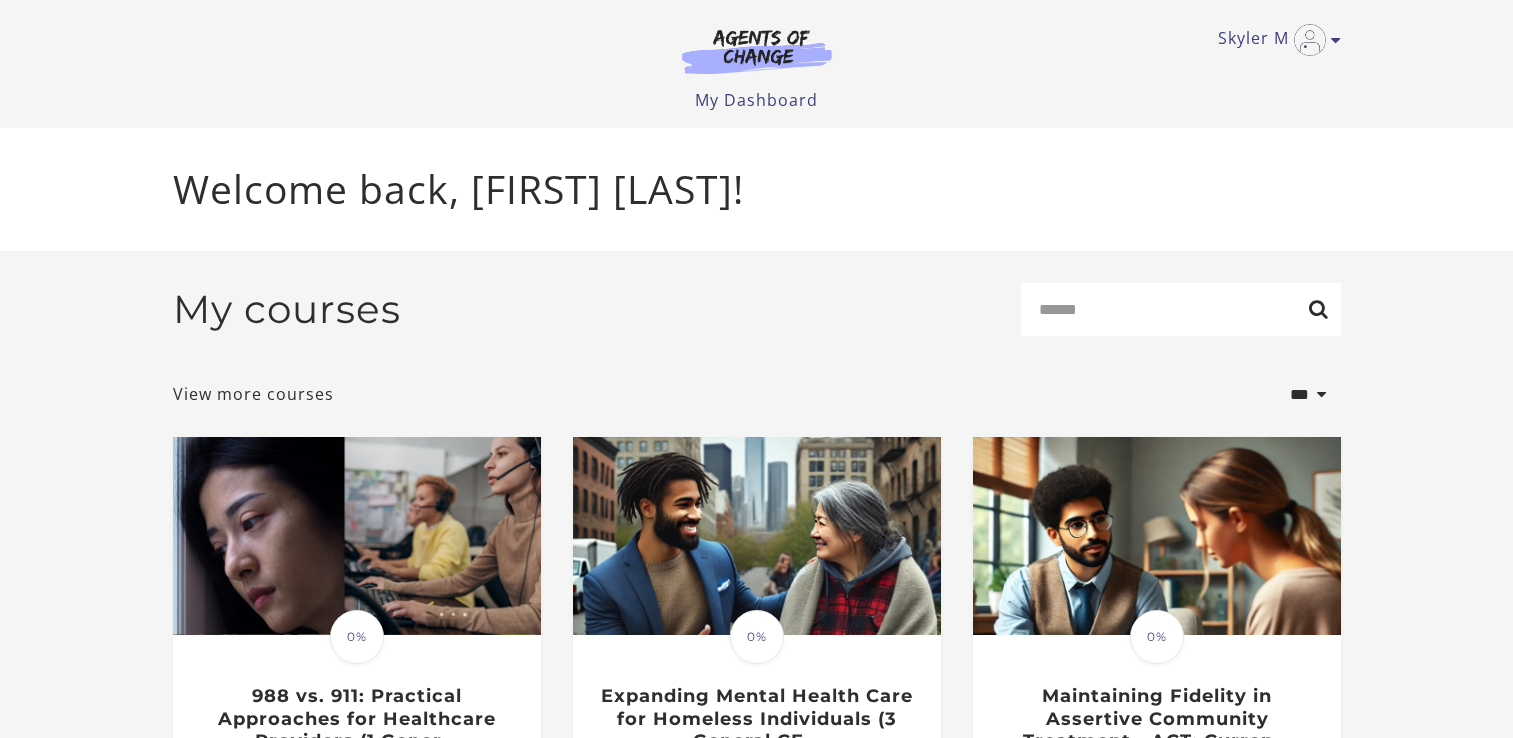 scroll, scrollTop: 0, scrollLeft: 0, axis: both 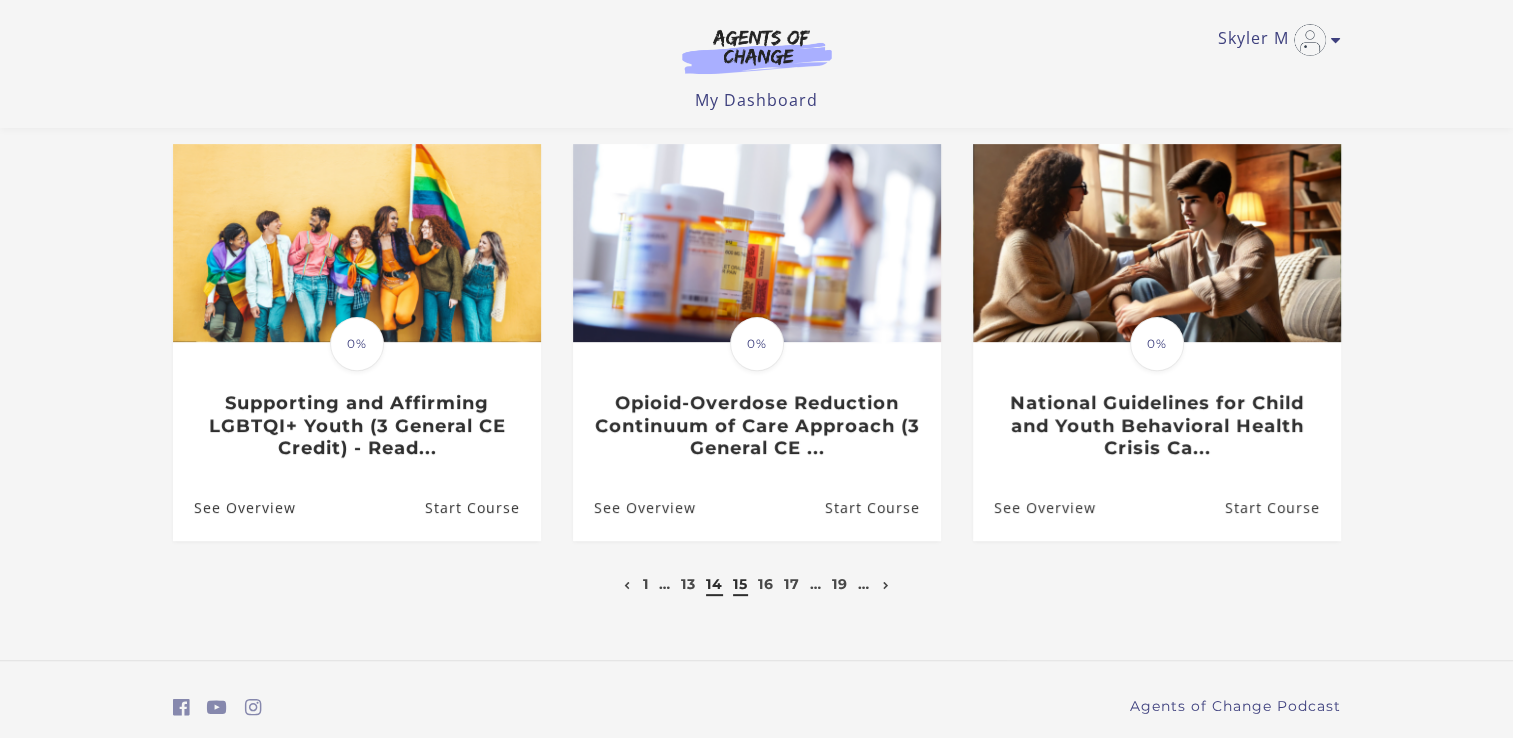 click on "14" at bounding box center [714, 584] 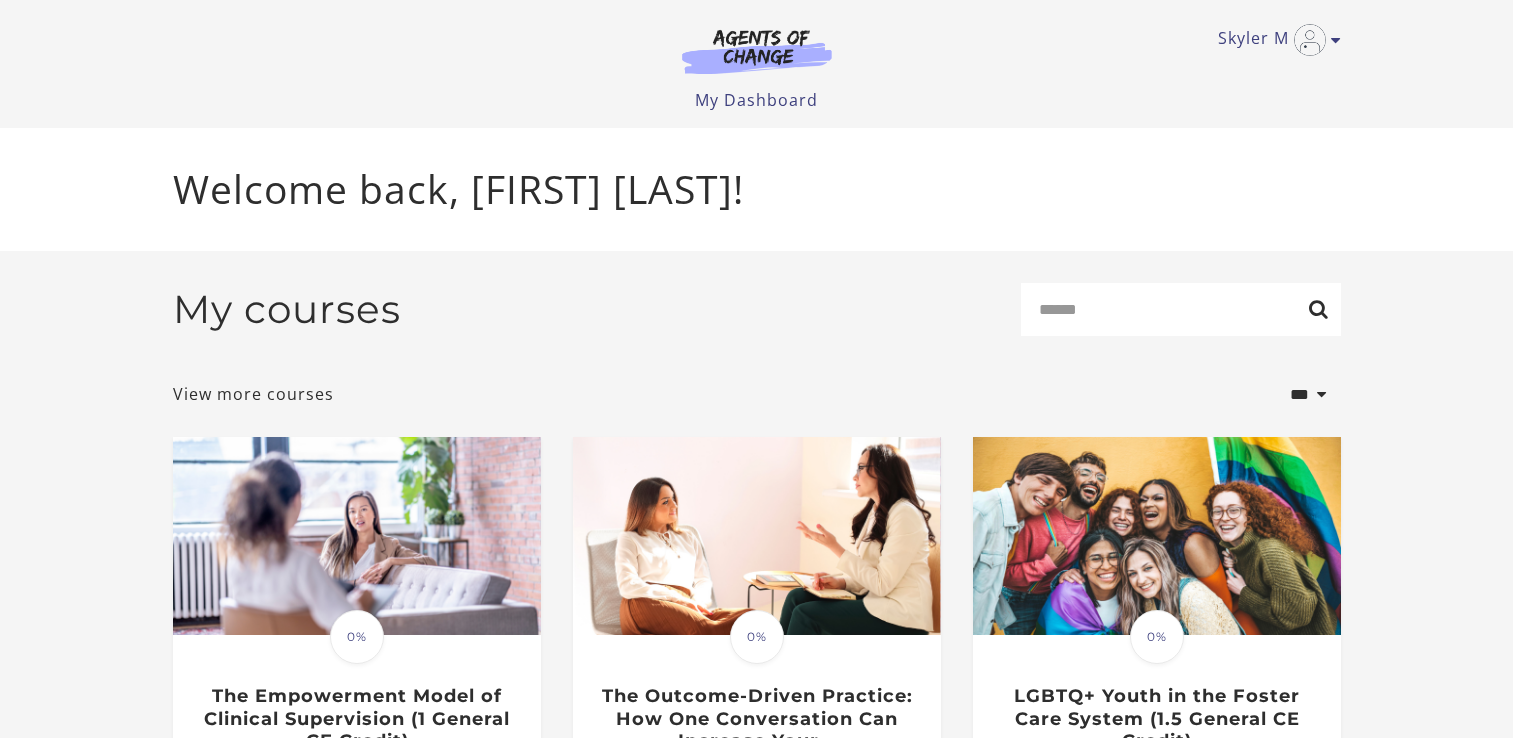 scroll, scrollTop: 0, scrollLeft: 0, axis: both 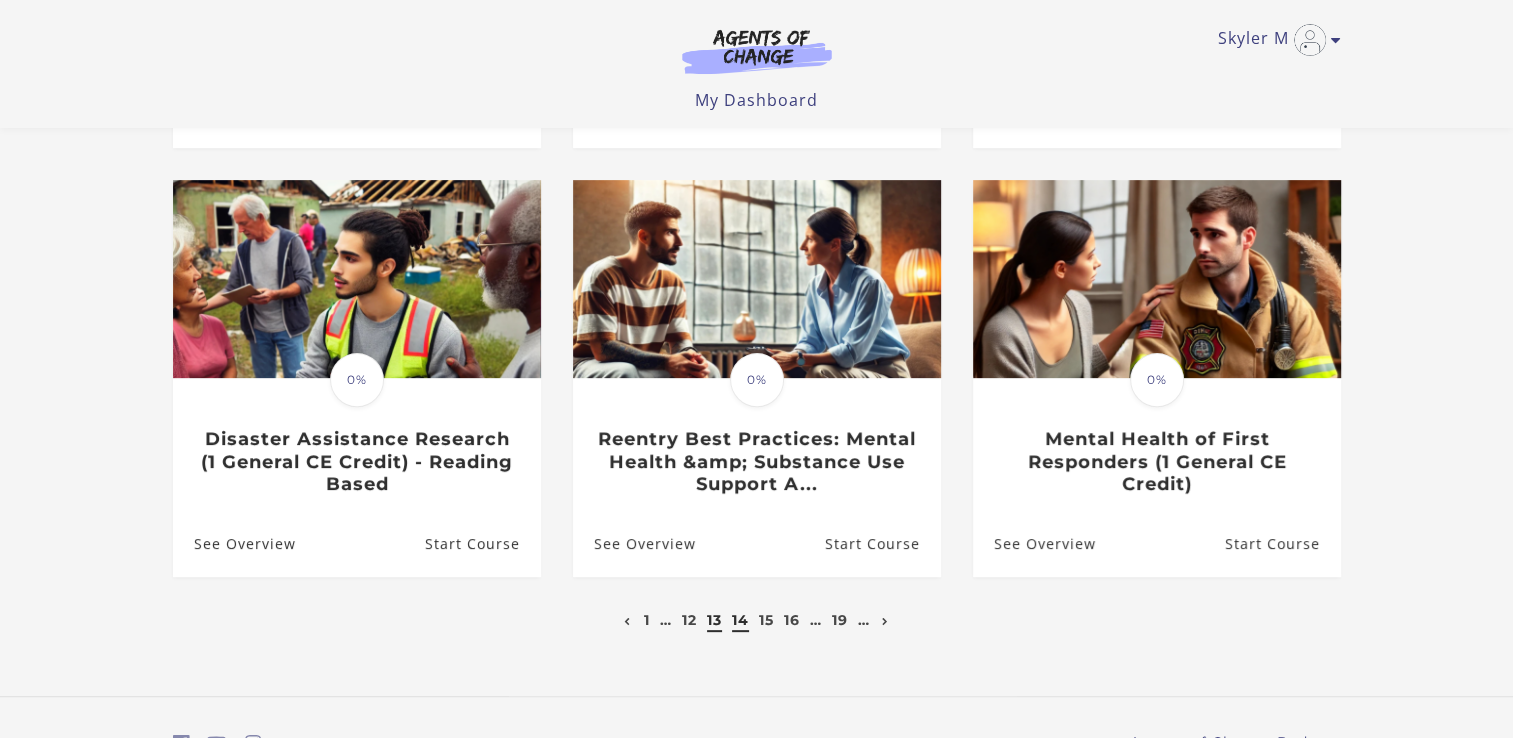 click on "13" at bounding box center (714, 620) 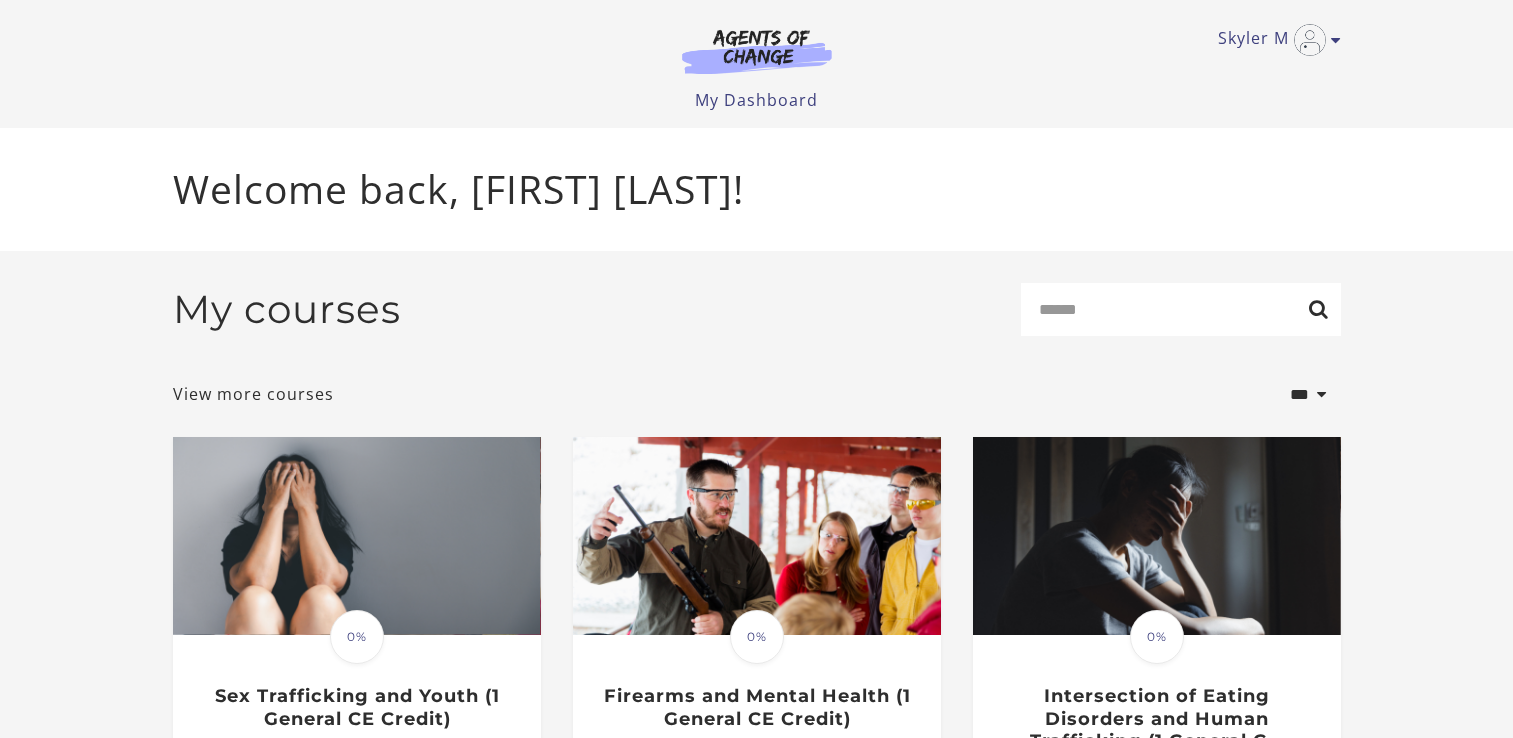 scroll, scrollTop: 0, scrollLeft: 0, axis: both 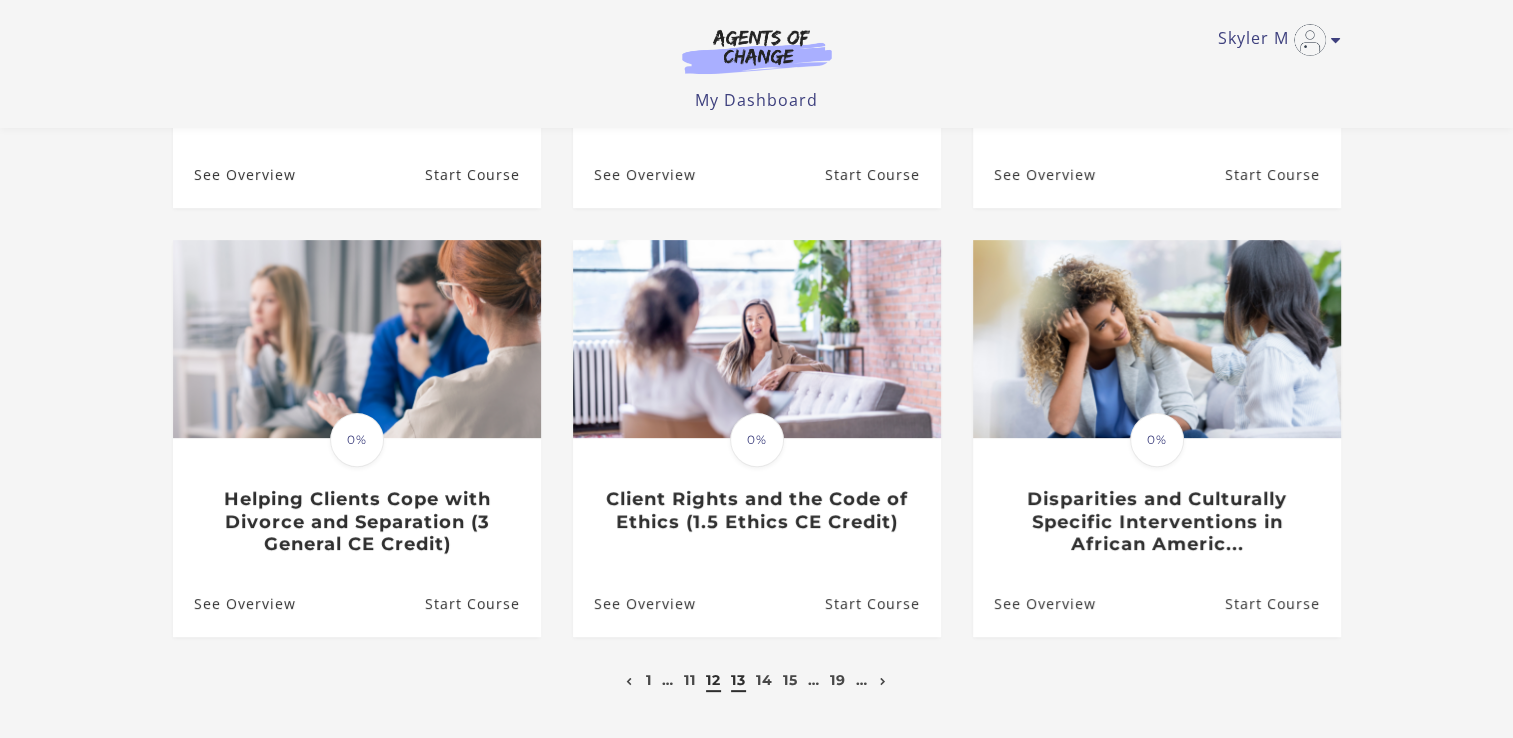 click on "12" at bounding box center [713, 680] 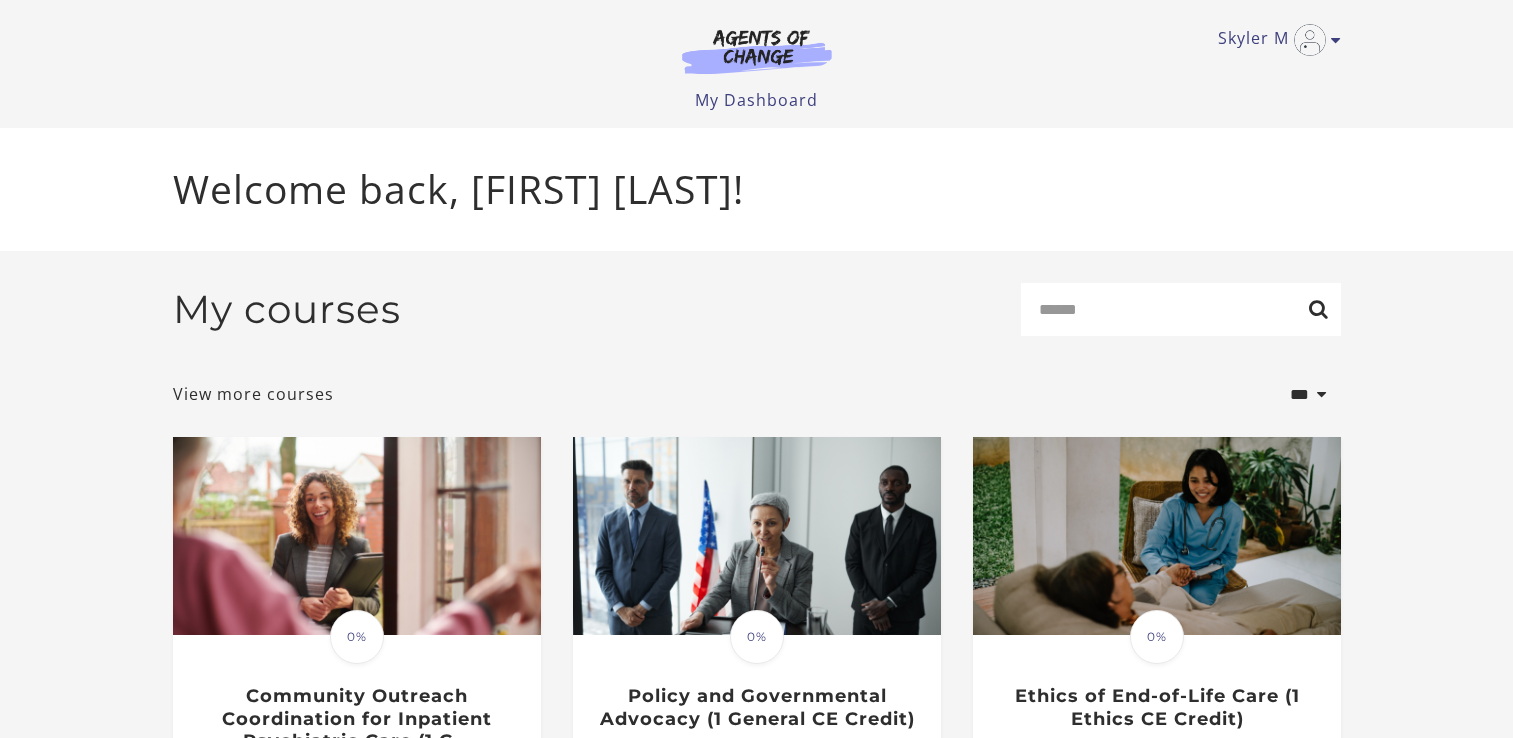 scroll, scrollTop: 0, scrollLeft: 0, axis: both 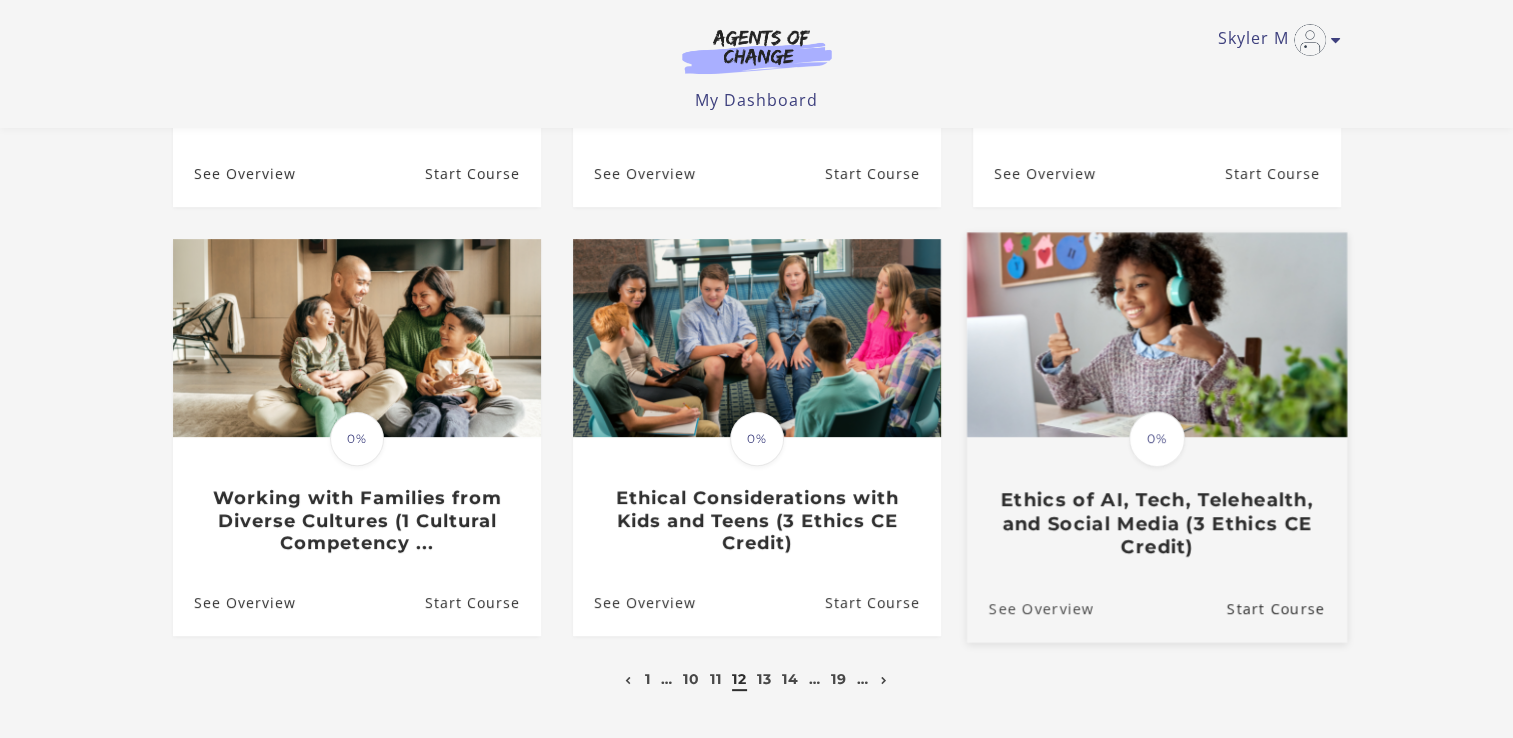 click on "See Overview" at bounding box center [1029, 608] 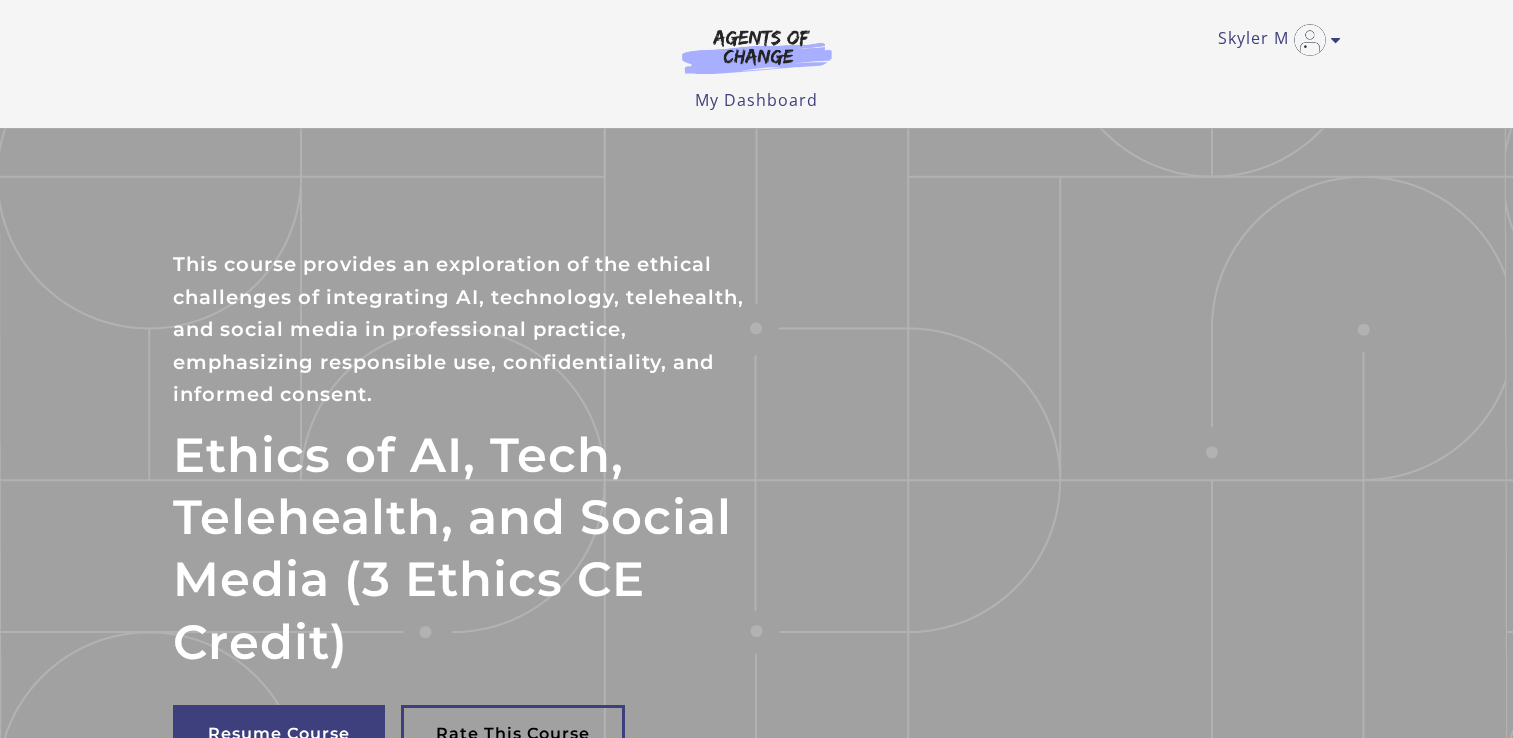 scroll, scrollTop: 0, scrollLeft: 0, axis: both 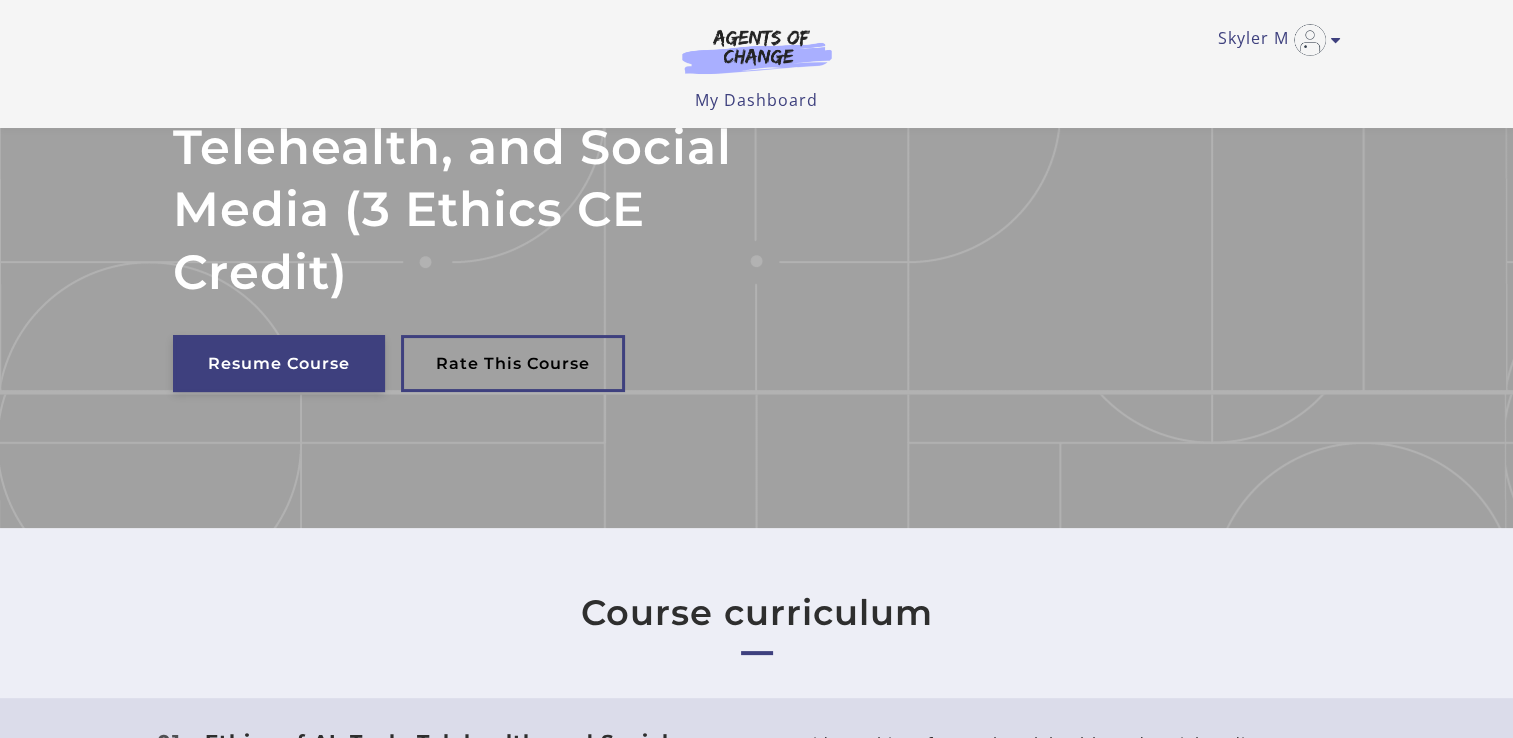 click on "Resume Course" at bounding box center (279, 363) 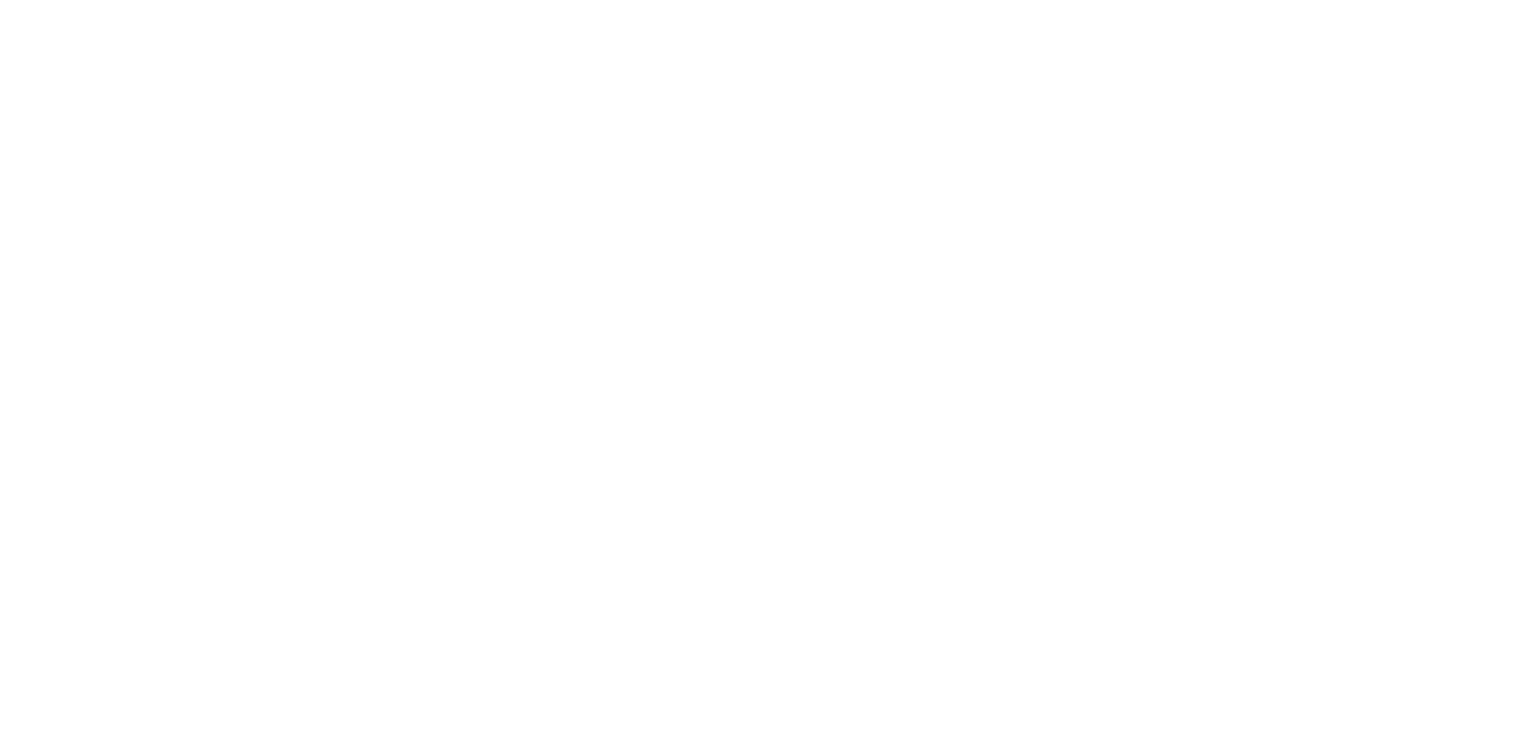 scroll, scrollTop: 0, scrollLeft: 0, axis: both 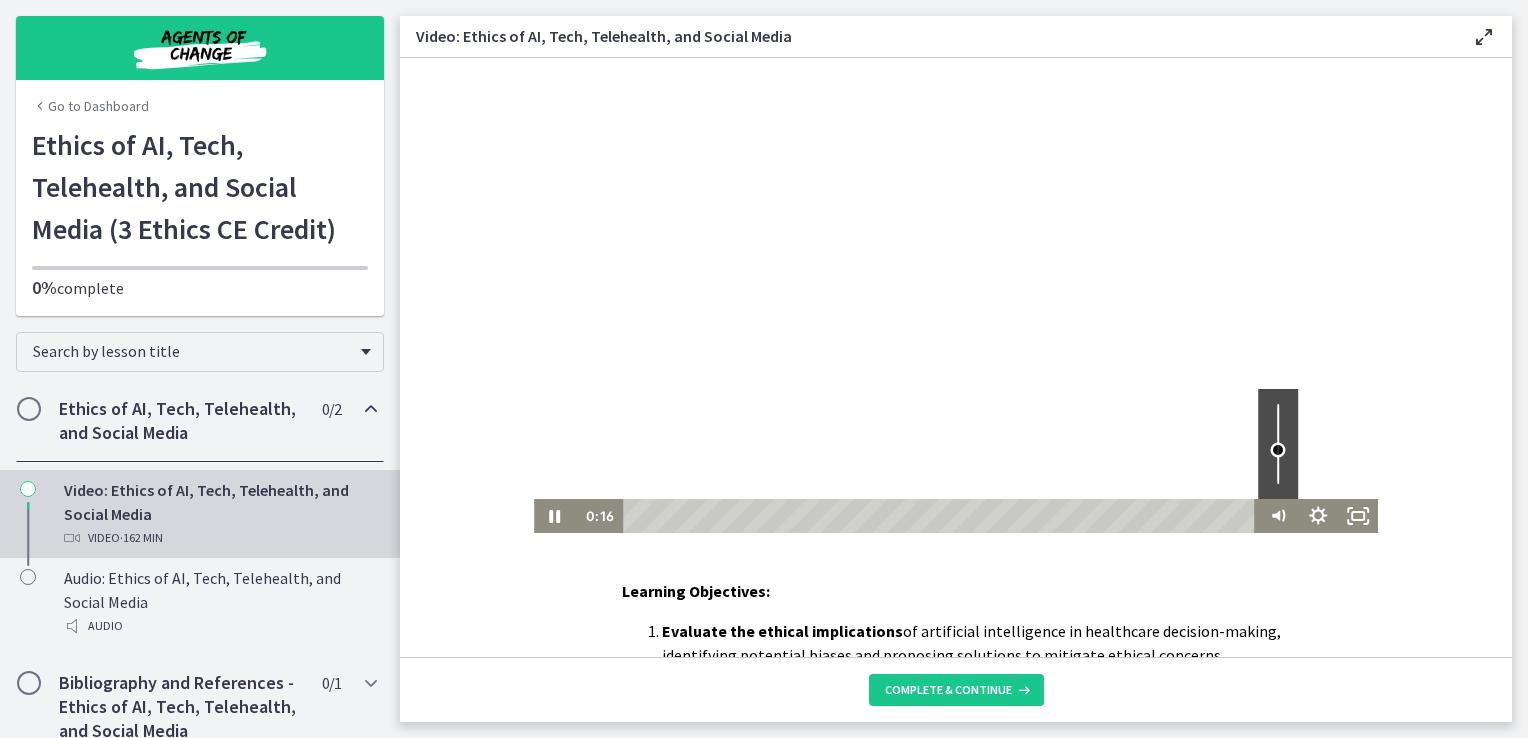 click at bounding box center (1278, 449) 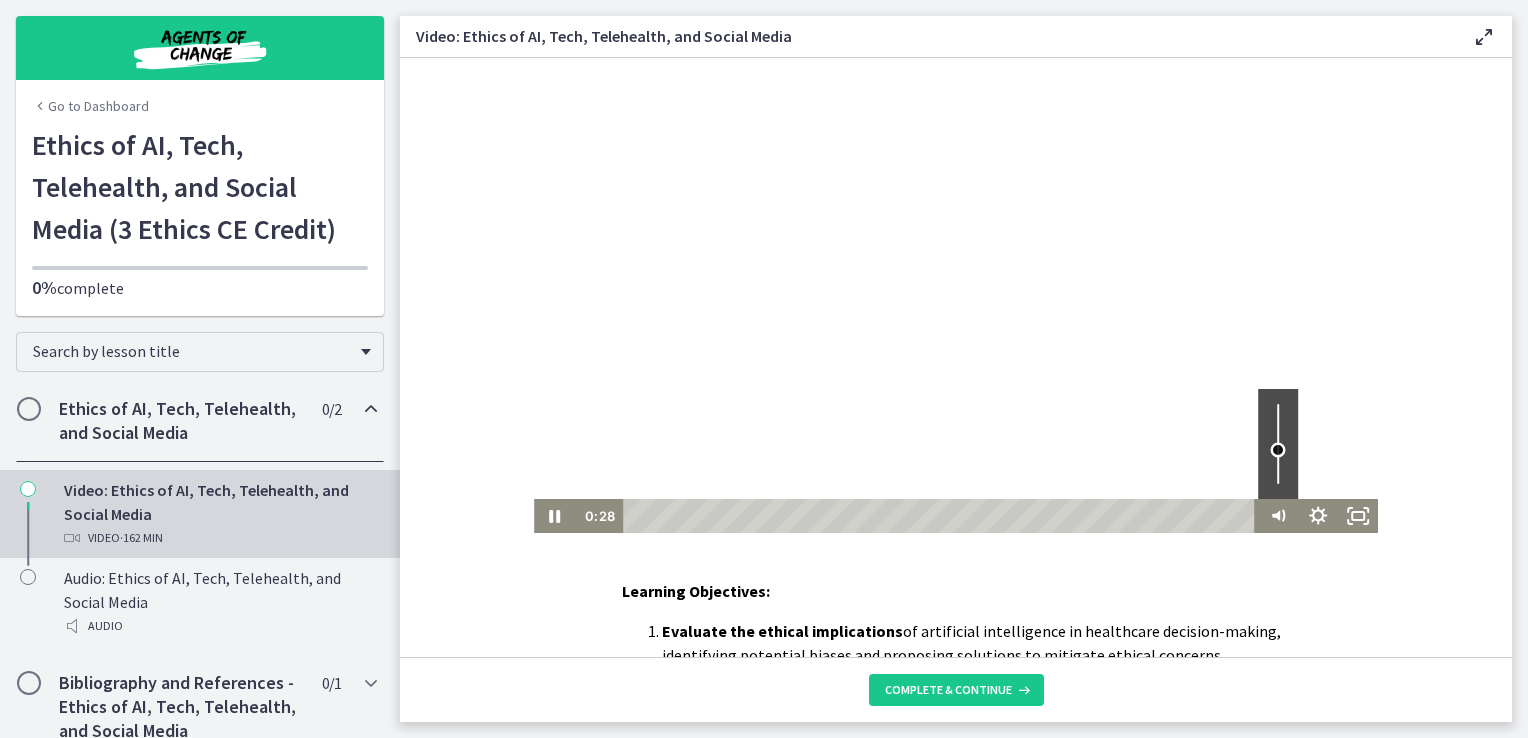 click at bounding box center (1278, 449) 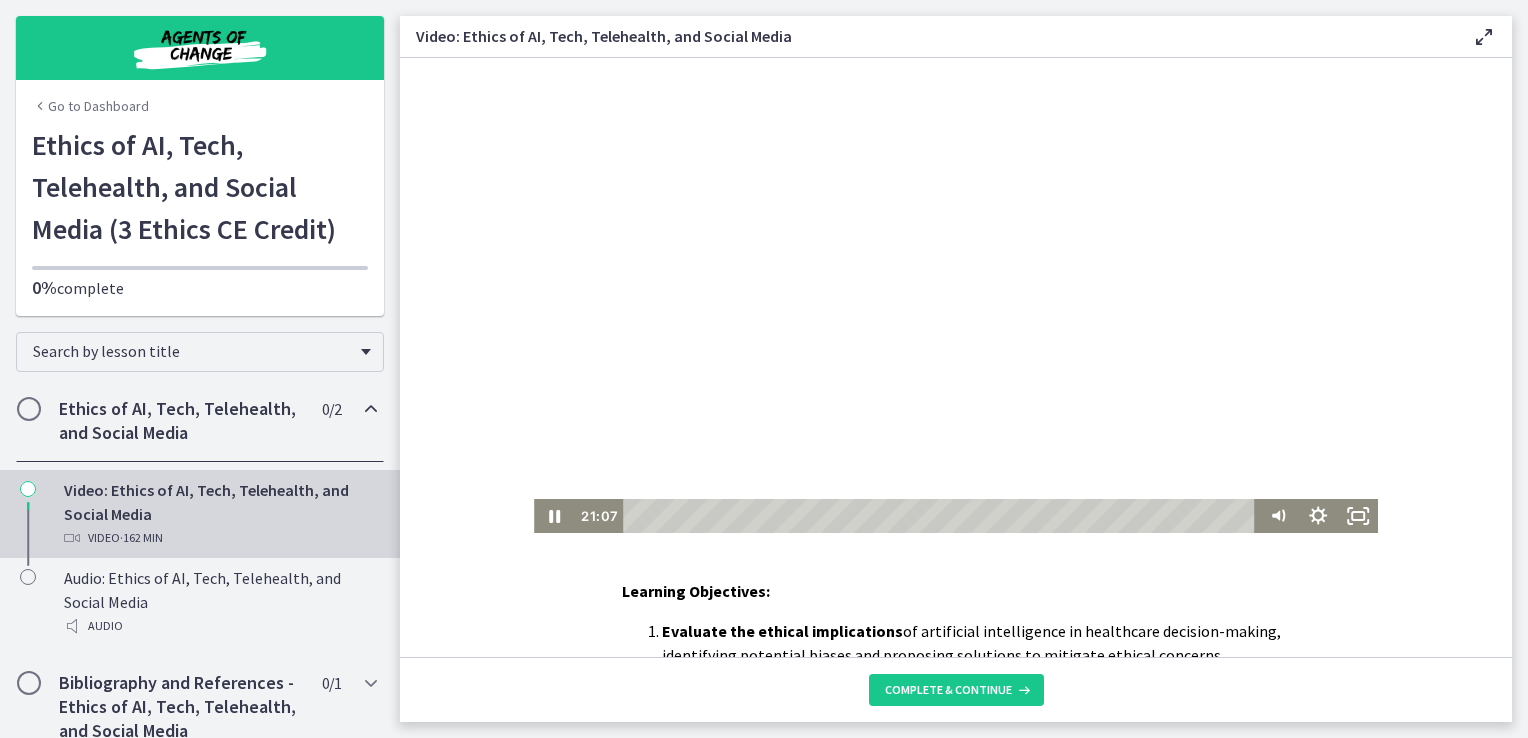 click at bounding box center (956, 295) 